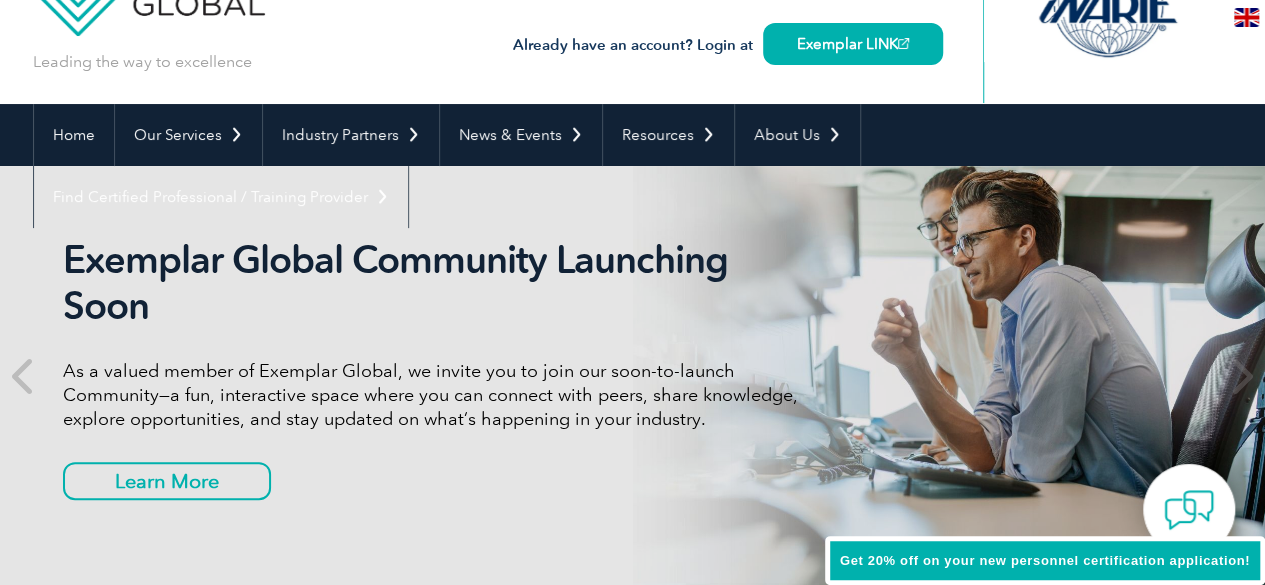 scroll, scrollTop: 102, scrollLeft: 0, axis: vertical 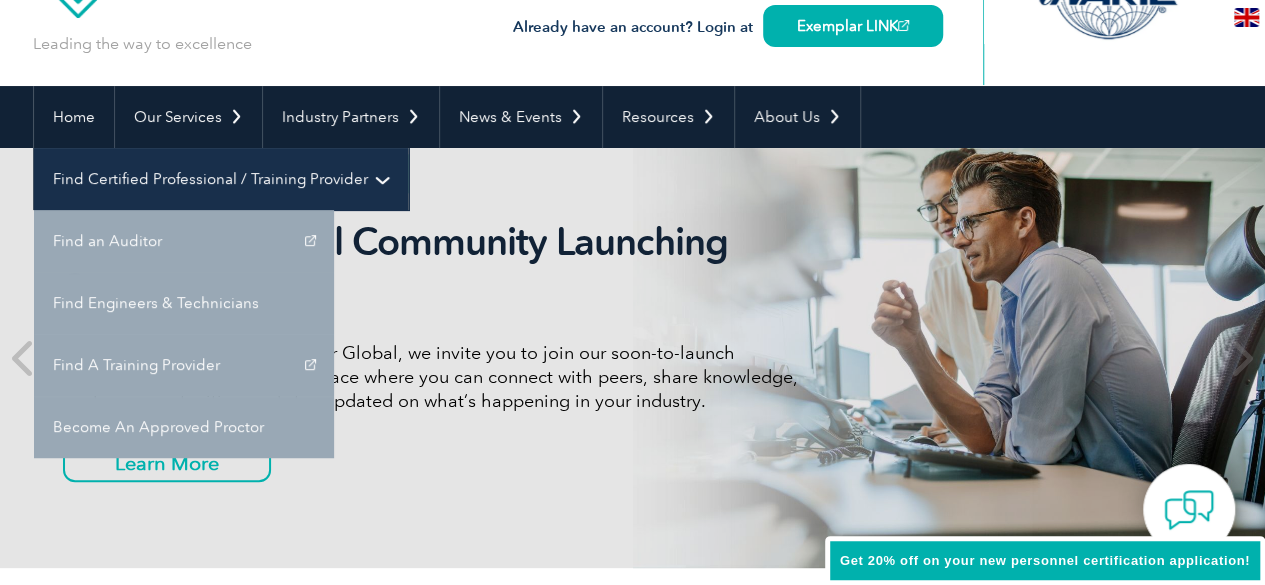 click on "Find Certified Professional / Training Provider" at bounding box center (221, 179) 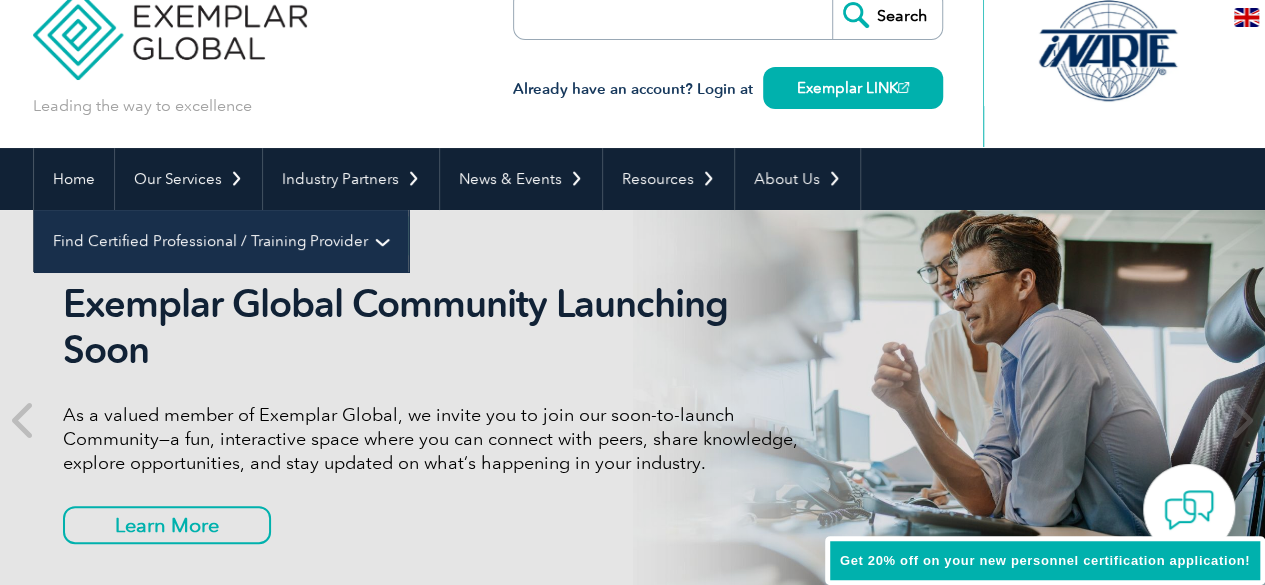 scroll, scrollTop: 0, scrollLeft: 0, axis: both 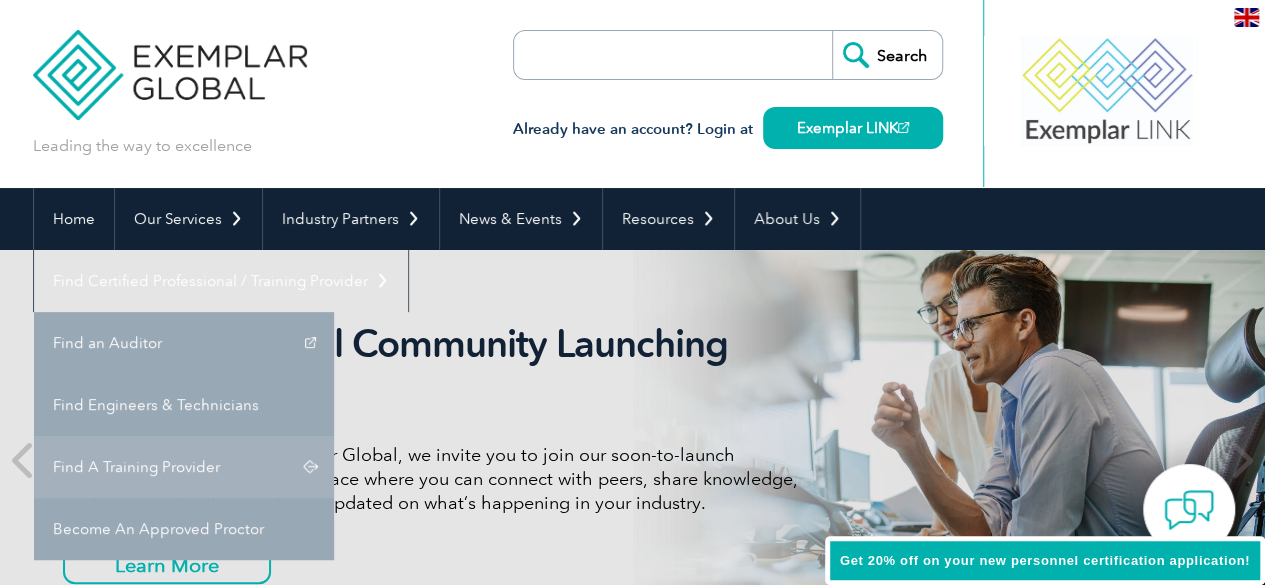 click on "Find A Training Provider" at bounding box center [184, 467] 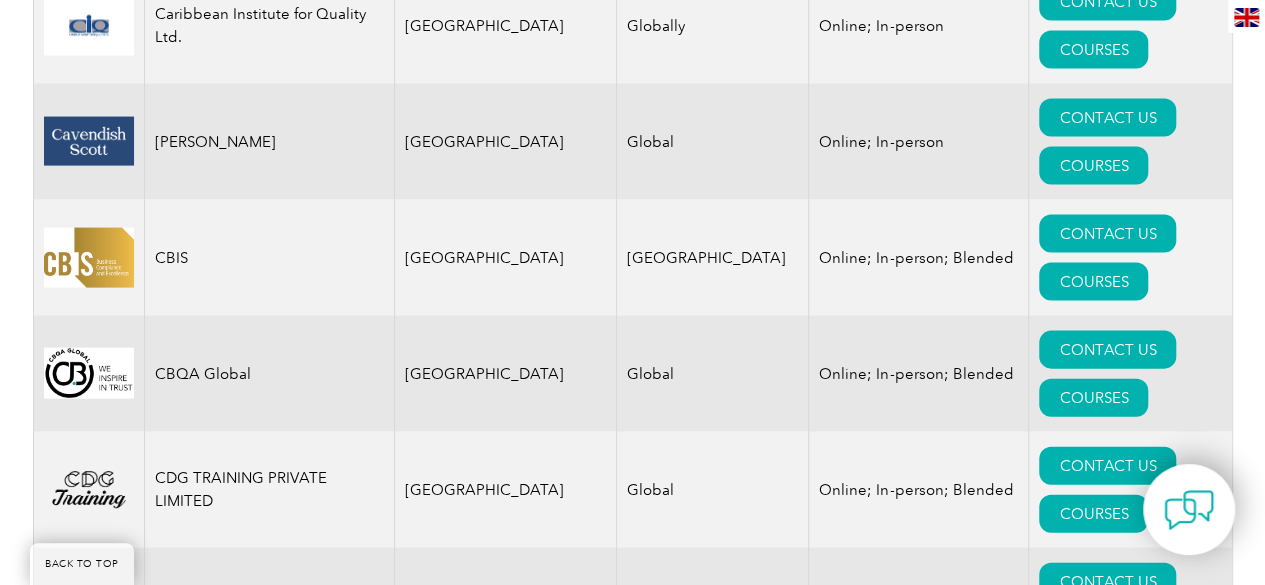 scroll, scrollTop: 5821, scrollLeft: 0, axis: vertical 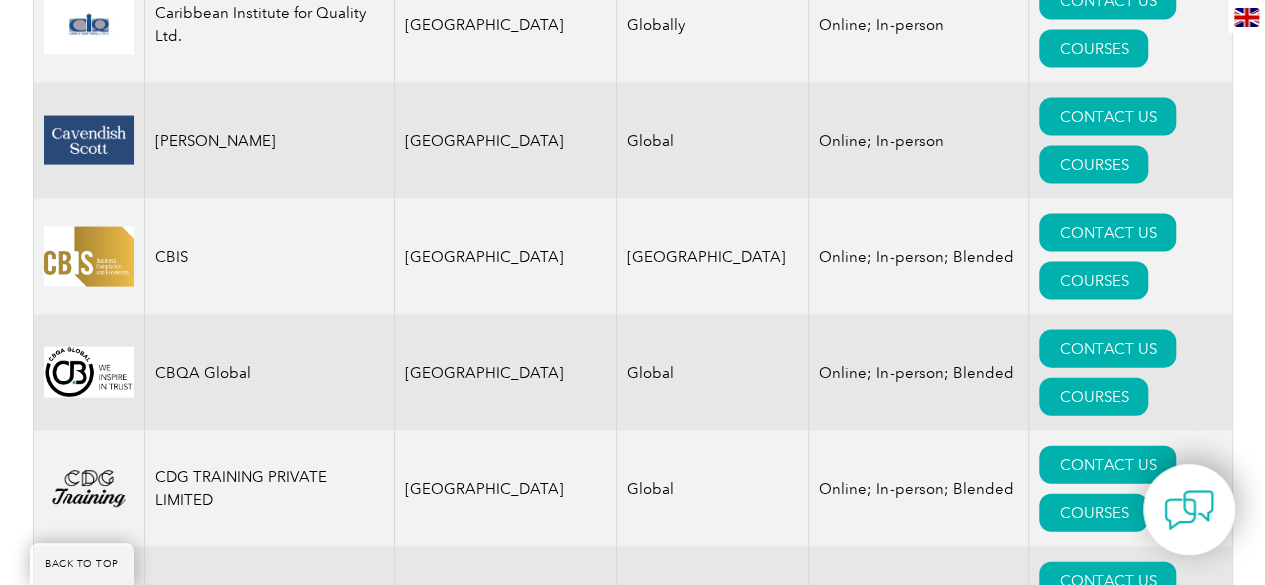 drag, startPoint x: 144, startPoint y: 239, endPoint x: 240, endPoint y: 297, distance: 112.1606 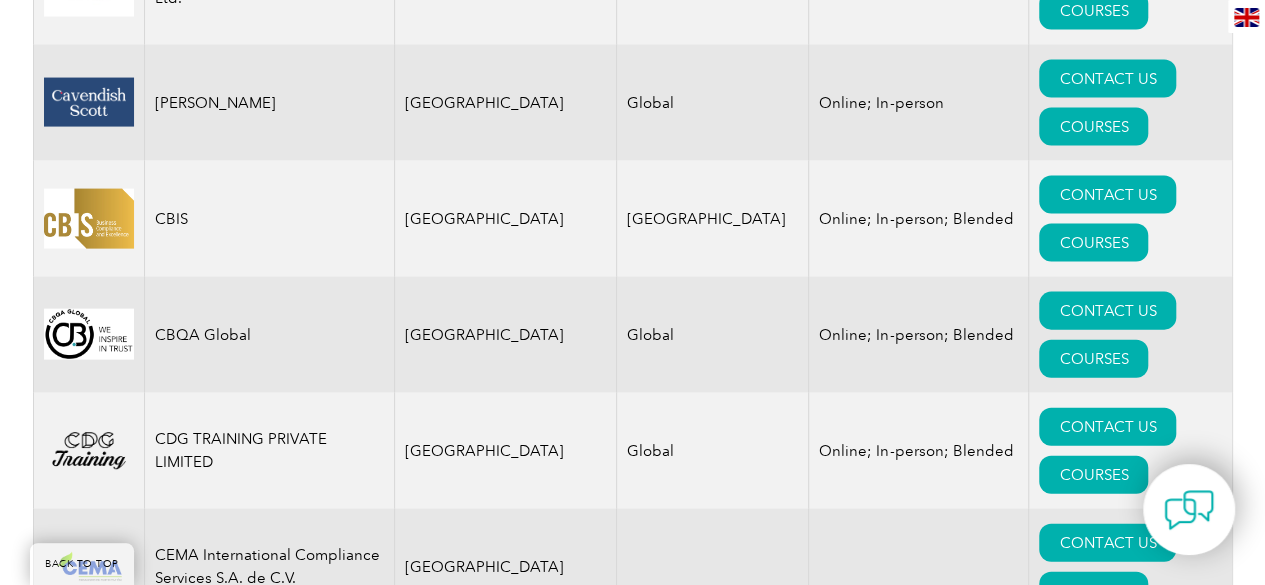 scroll, scrollTop: 5943, scrollLeft: 0, axis: vertical 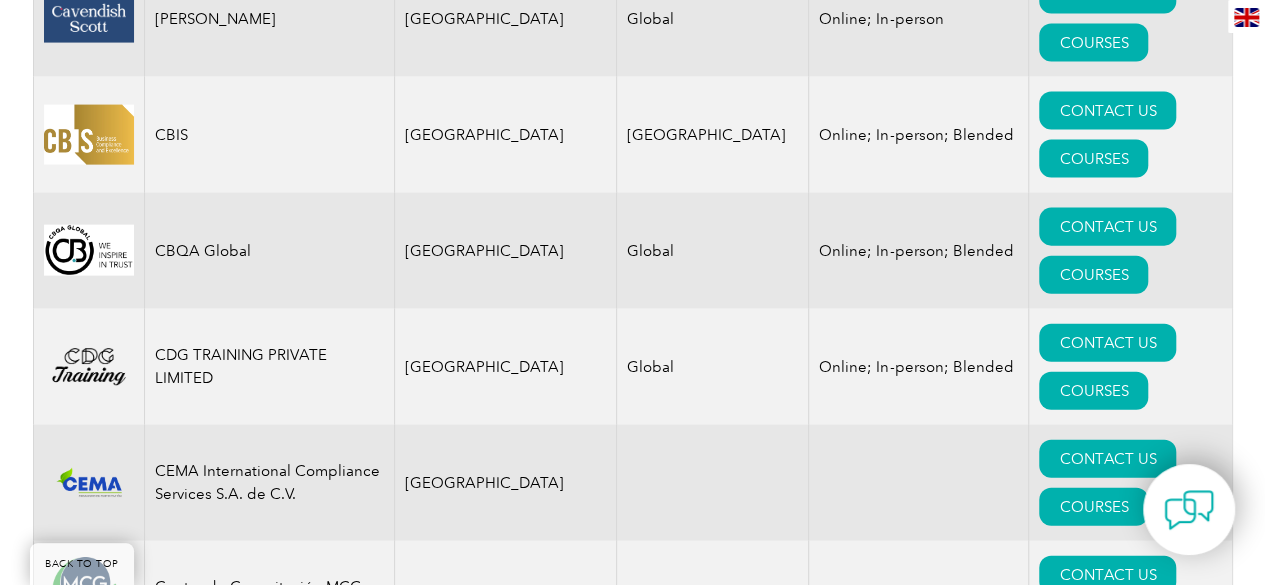 drag, startPoint x: 149, startPoint y: 420, endPoint x: 396, endPoint y: 457, distance: 249.75587 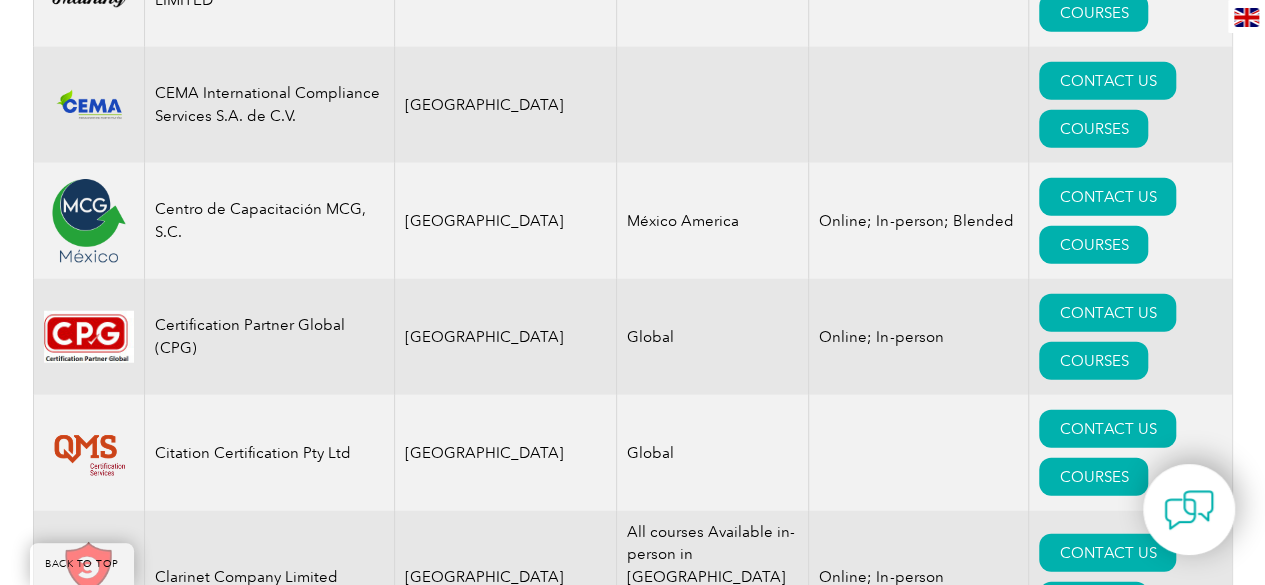 scroll, scrollTop: 6322, scrollLeft: 0, axis: vertical 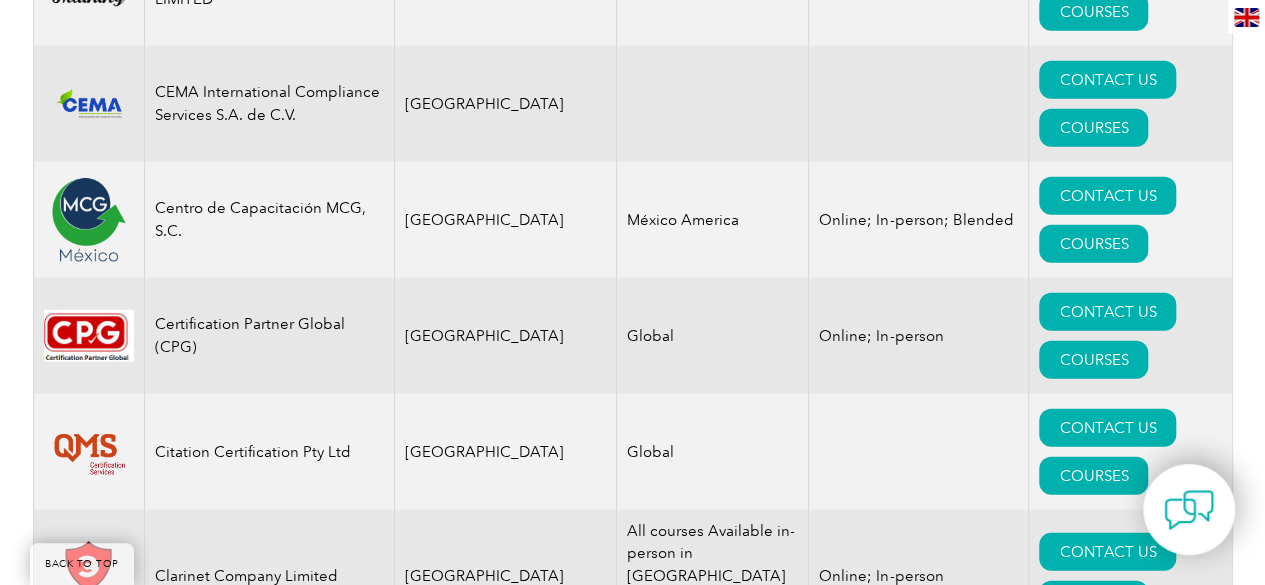drag, startPoint x: 320, startPoint y: 375, endPoint x: 152, endPoint y: 376, distance: 168.00298 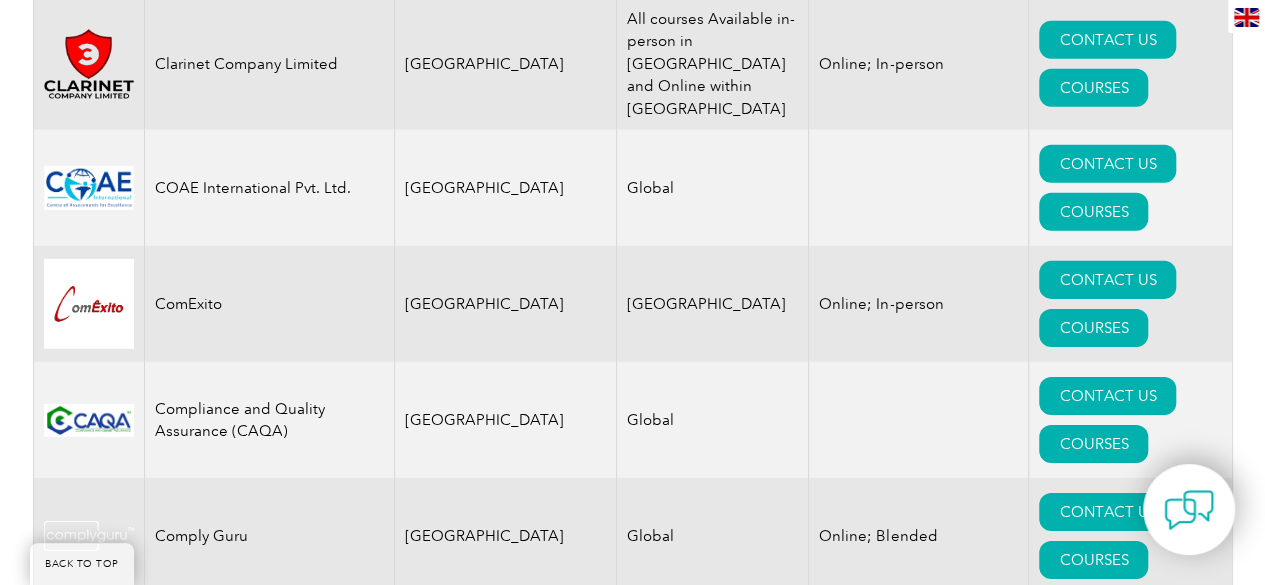 scroll, scrollTop: 6839, scrollLeft: 0, axis: vertical 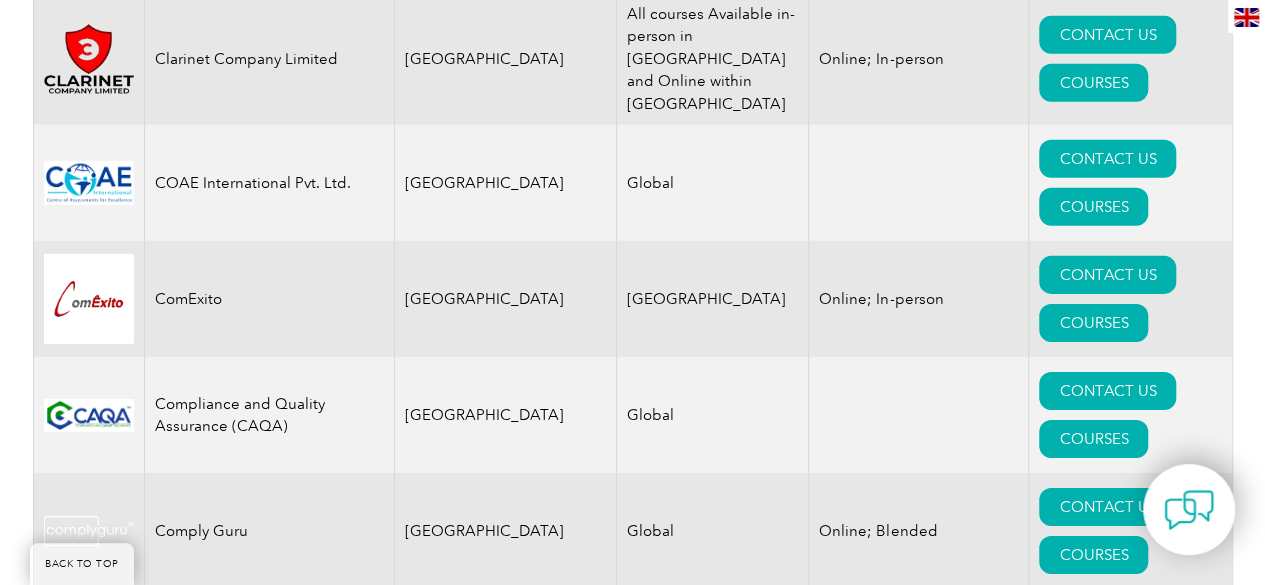 drag, startPoint x: 238, startPoint y: 414, endPoint x: 146, endPoint y: 419, distance: 92.13577 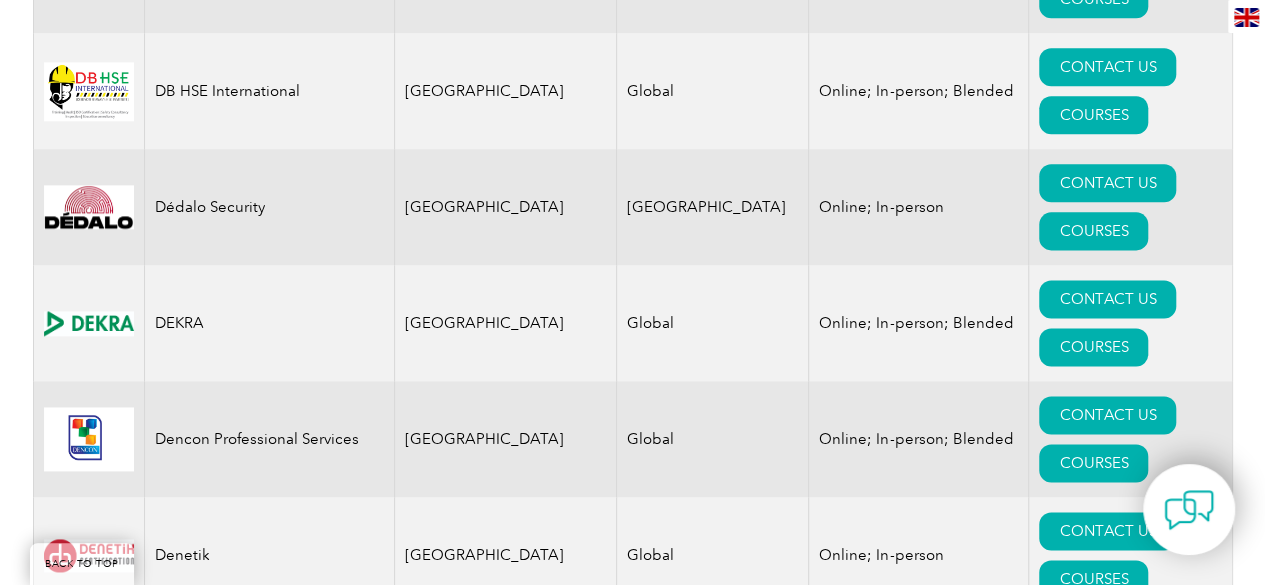 scroll, scrollTop: 8806, scrollLeft: 0, axis: vertical 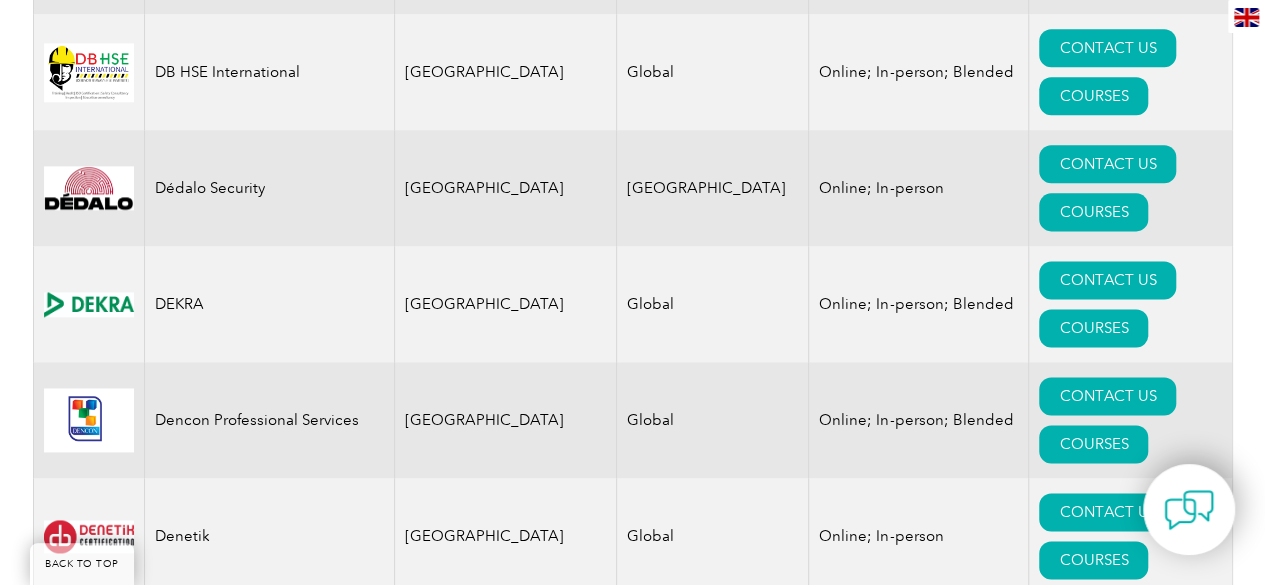 drag, startPoint x: 323, startPoint y: 303, endPoint x: 153, endPoint y: 299, distance: 170.04706 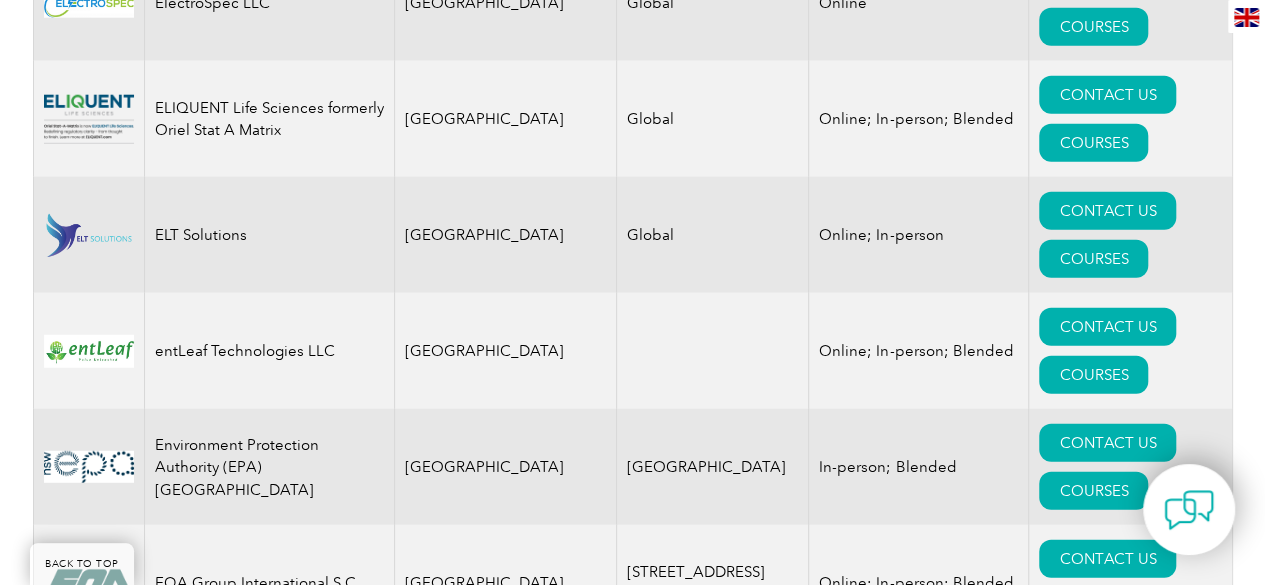 scroll, scrollTop: 10190, scrollLeft: 0, axis: vertical 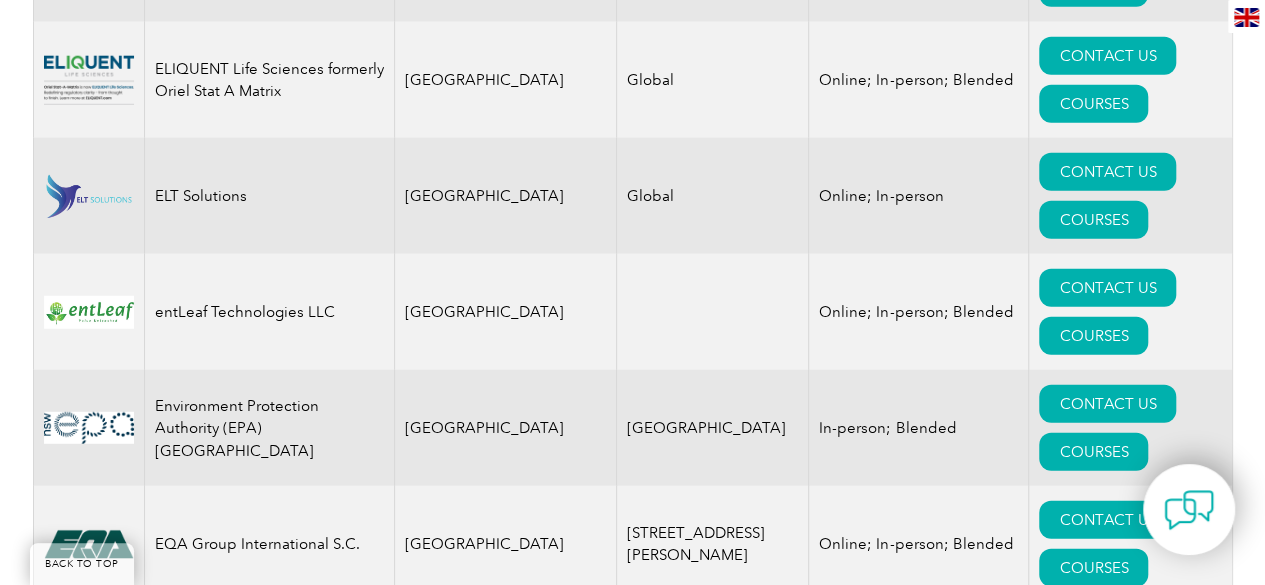 drag, startPoint x: 312, startPoint y: 465, endPoint x: 150, endPoint y: 425, distance: 166.86522 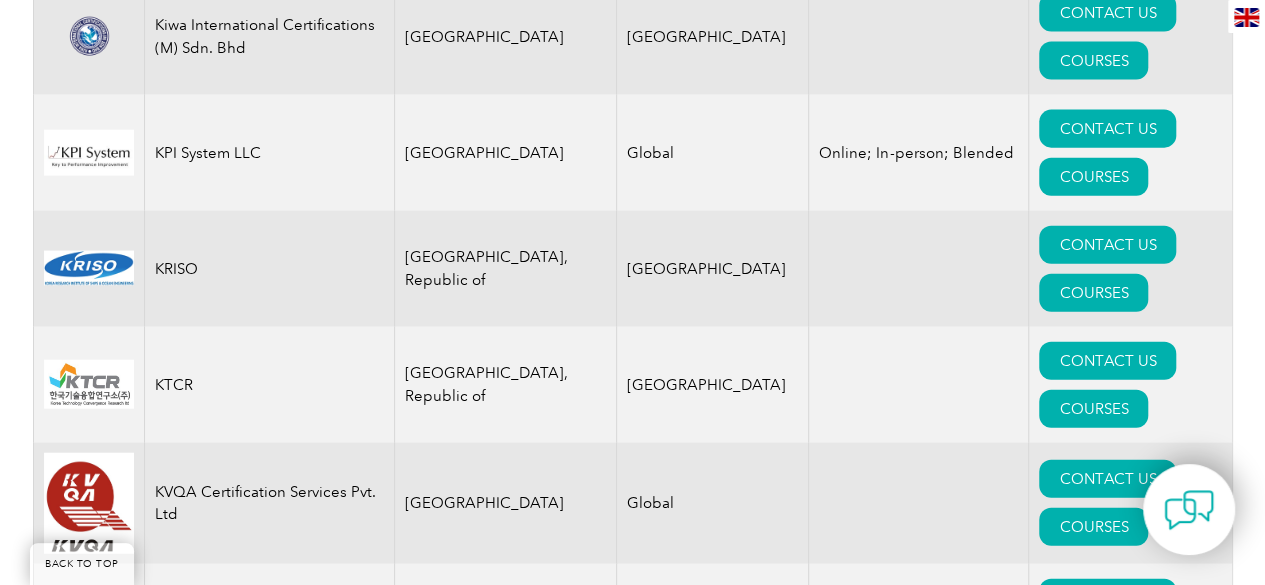 scroll, scrollTop: 17422, scrollLeft: 0, axis: vertical 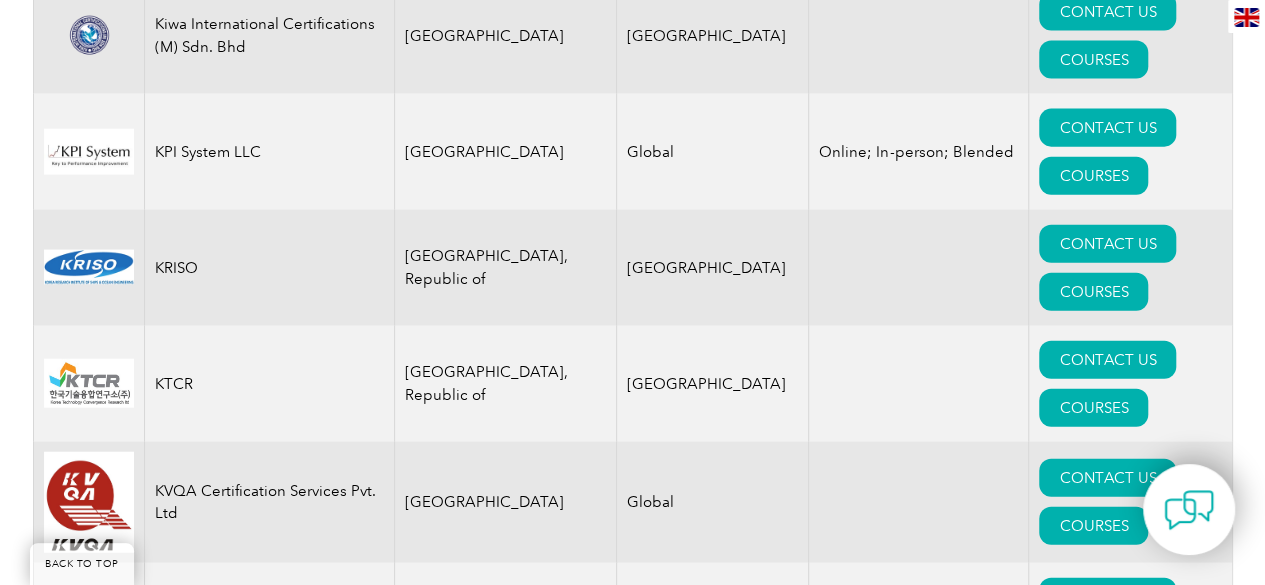 drag, startPoint x: 357, startPoint y: 305, endPoint x: 156, endPoint y: 300, distance: 201.06218 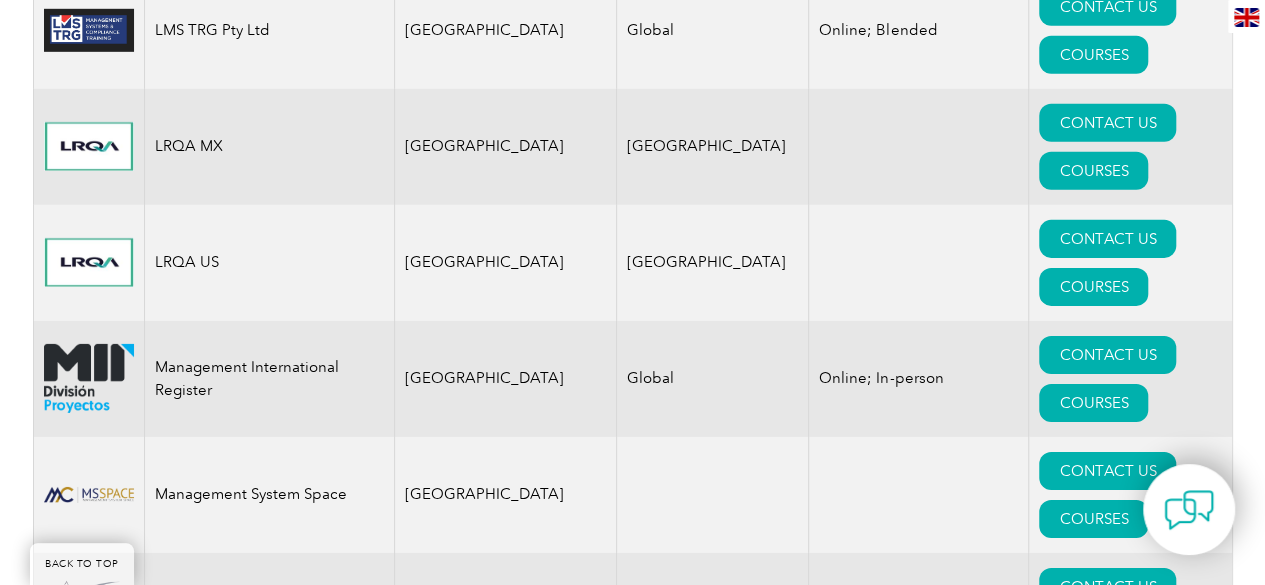 scroll, scrollTop: 18276, scrollLeft: 0, axis: vertical 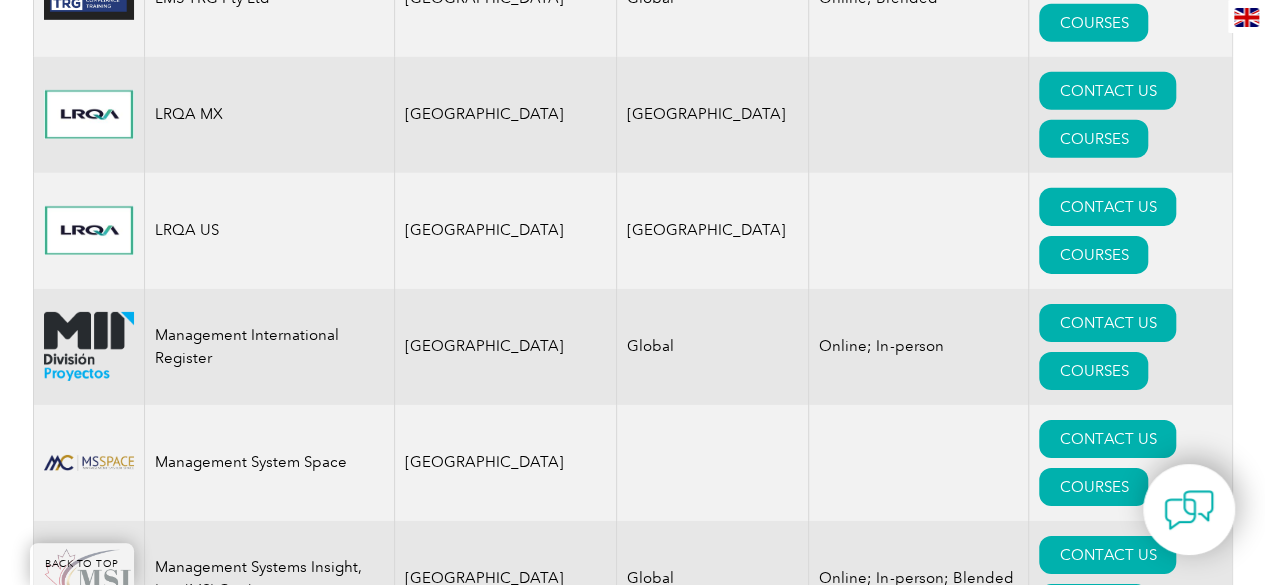 drag, startPoint x: 380, startPoint y: 363, endPoint x: 152, endPoint y: 363, distance: 228 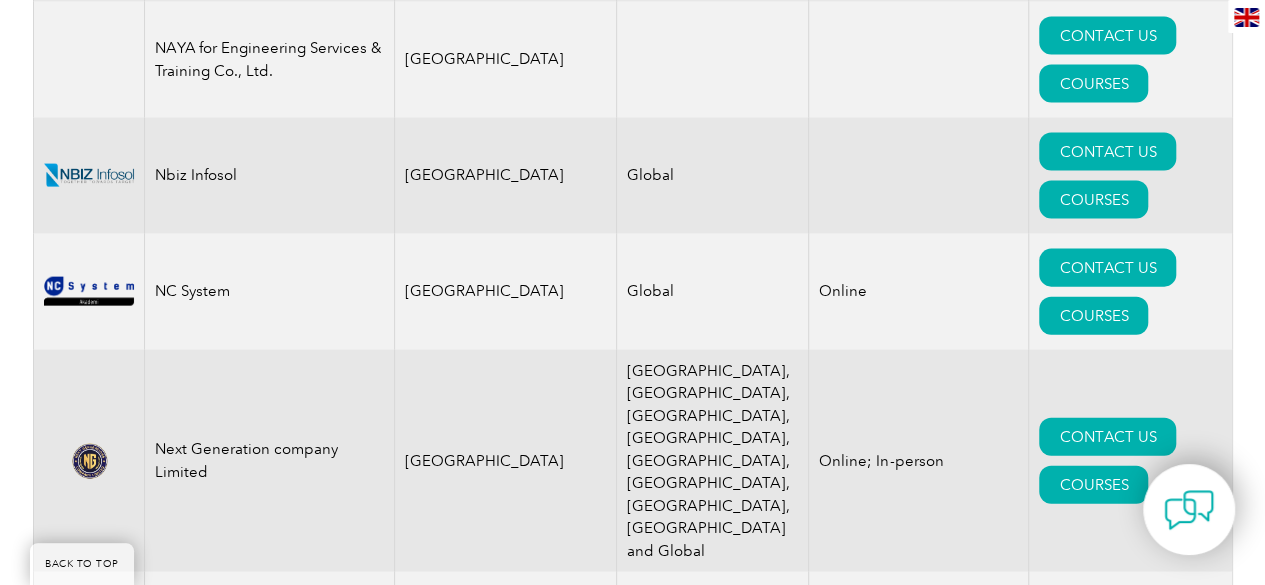 scroll, scrollTop: 21103, scrollLeft: 0, axis: vertical 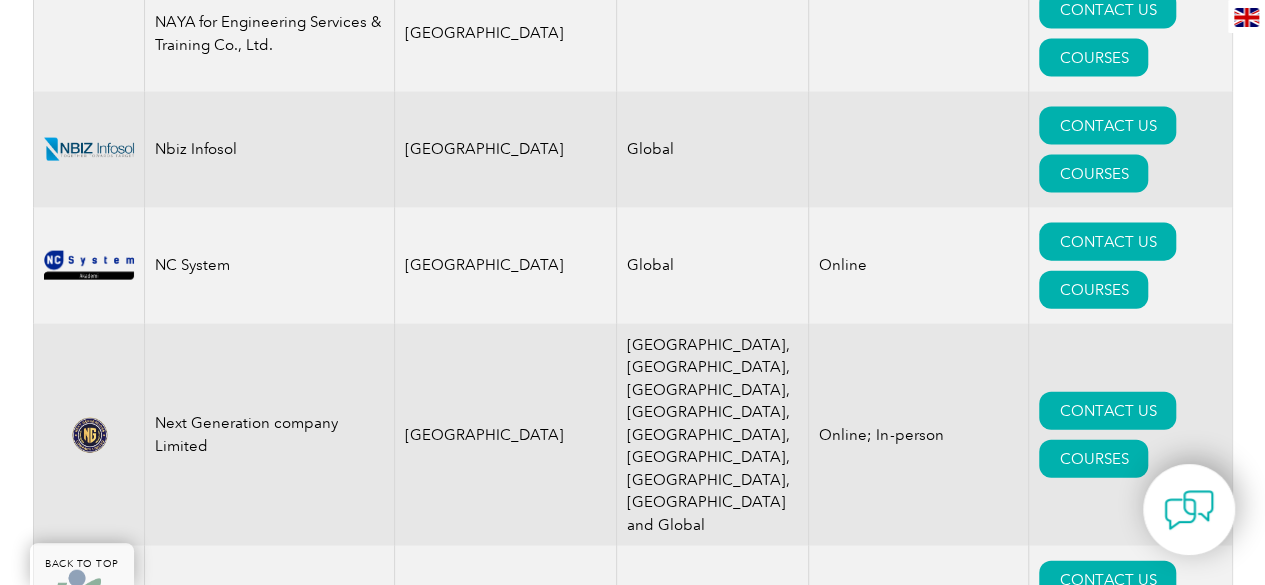 drag, startPoint x: 252, startPoint y: 229, endPoint x: 158, endPoint y: 178, distance: 106.94391 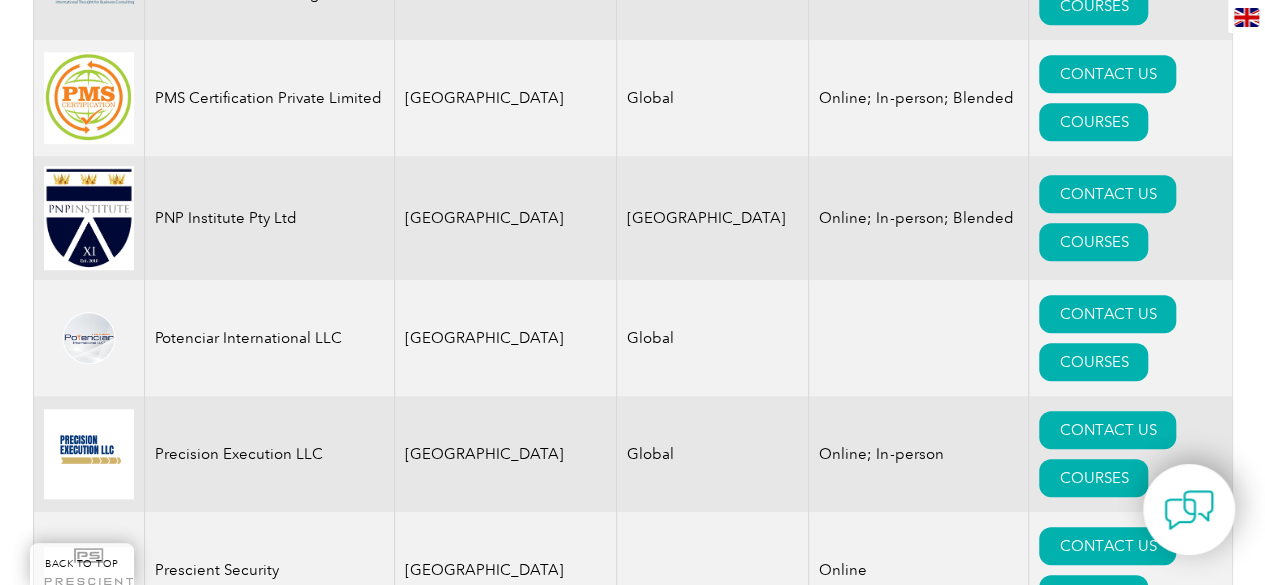 scroll, scrollTop: 23514, scrollLeft: 0, axis: vertical 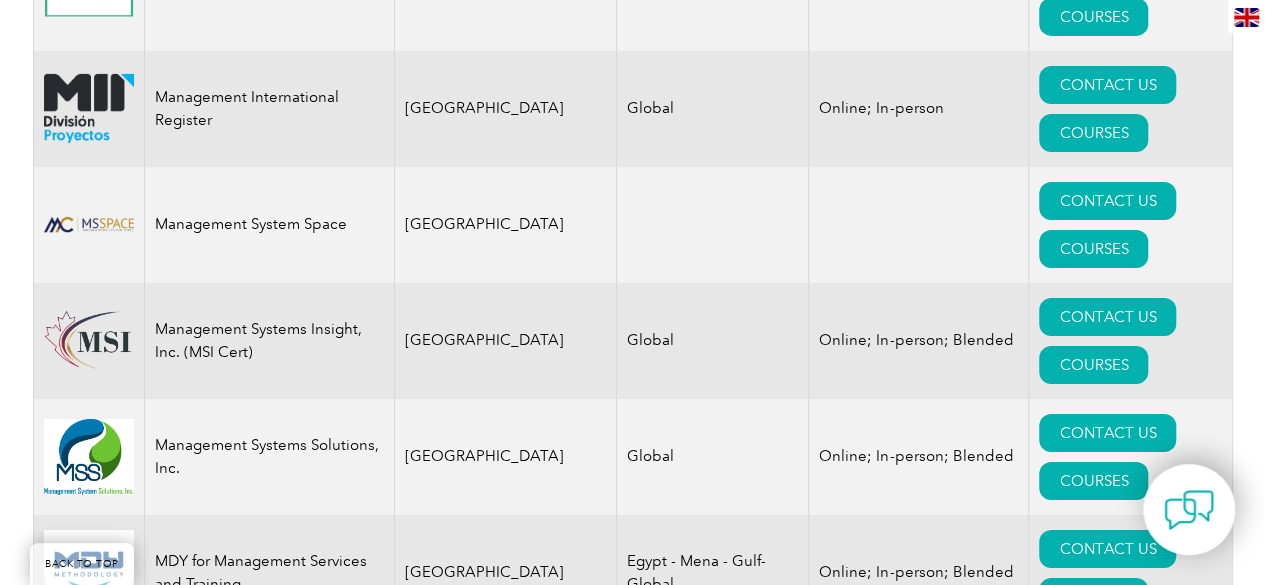 click on "COURSES" at bounding box center (1093, 7650) 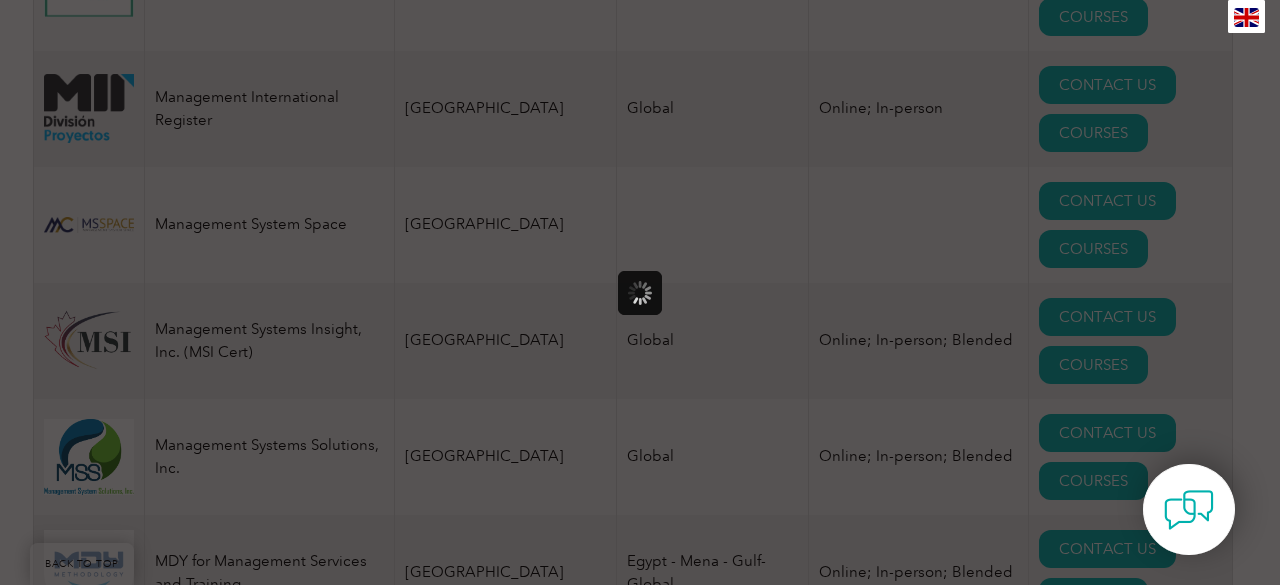 click at bounding box center (640, 292) 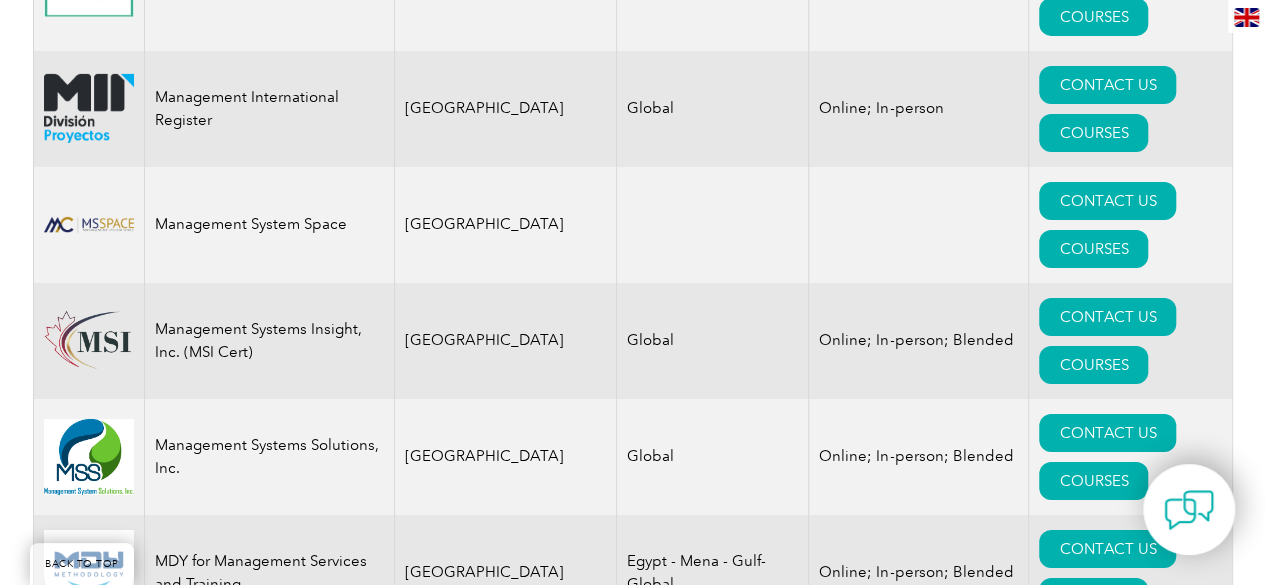 click on "COURSES" at bounding box center [1093, 7650] 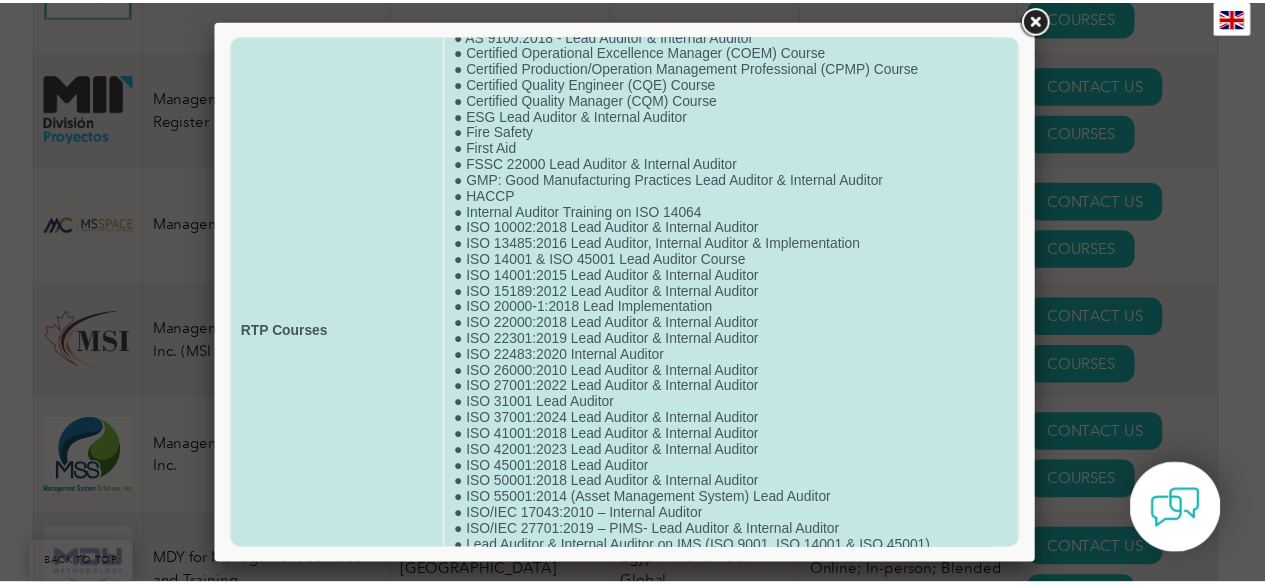 scroll, scrollTop: 0, scrollLeft: 0, axis: both 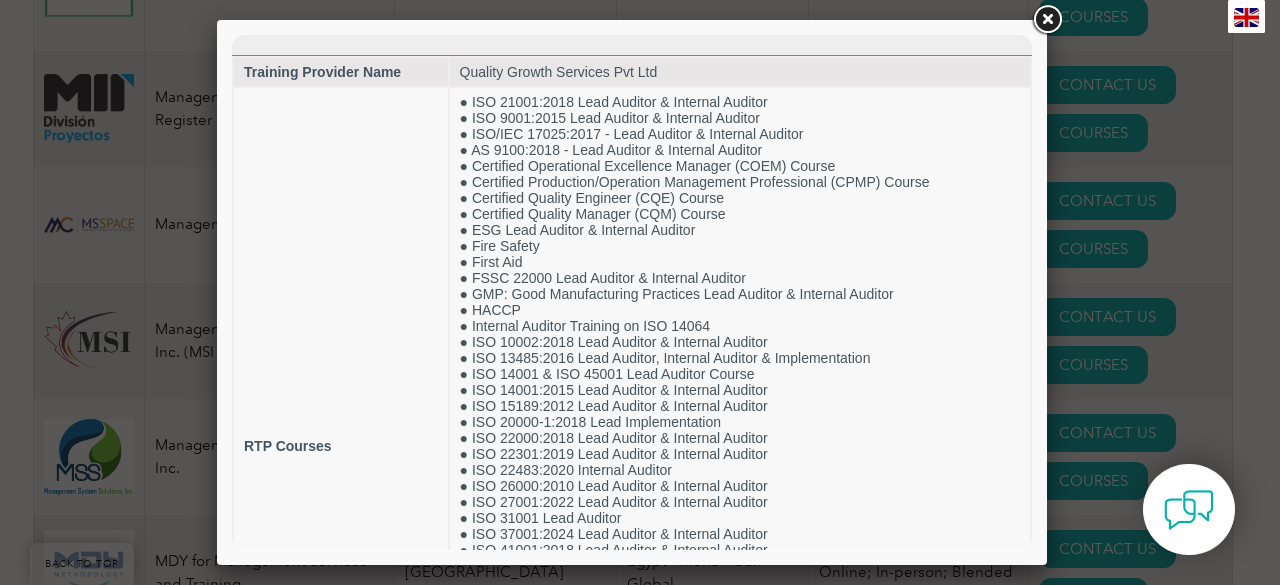 click at bounding box center (1047, 20) 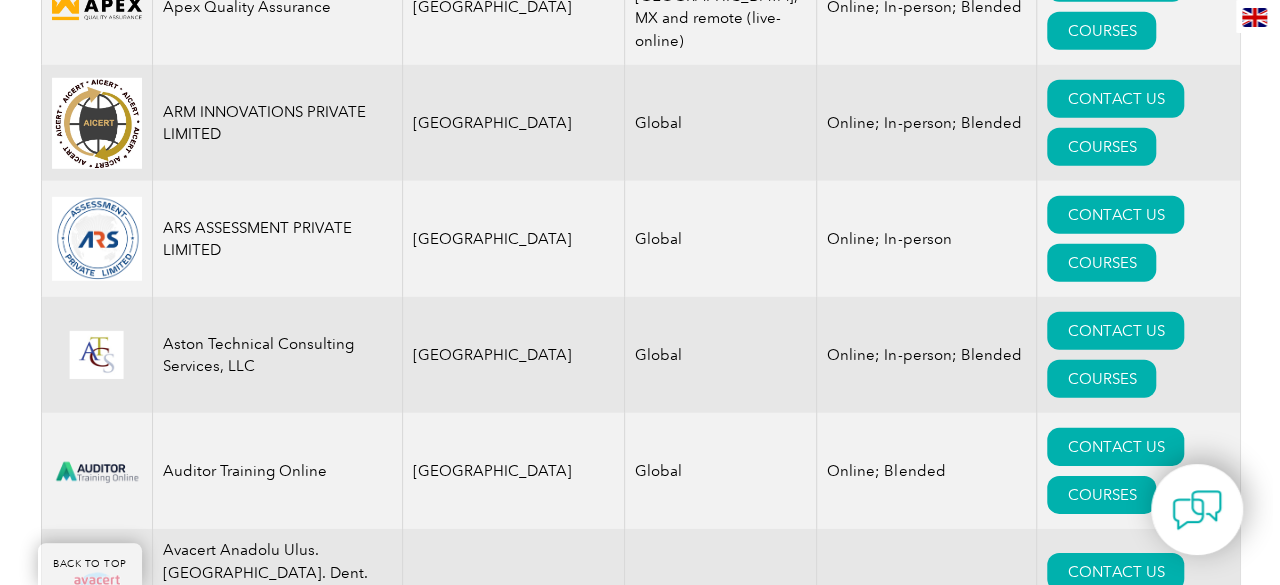 scroll, scrollTop: 2861, scrollLeft: 0, axis: vertical 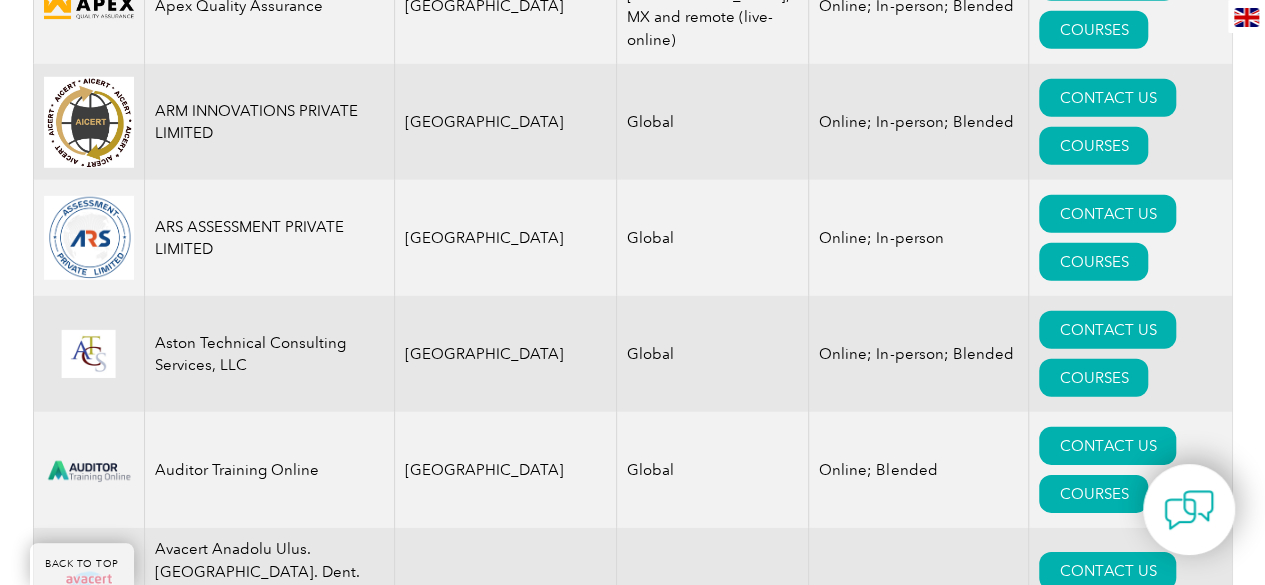 click on "COURSES" at bounding box center [1093, 1091] 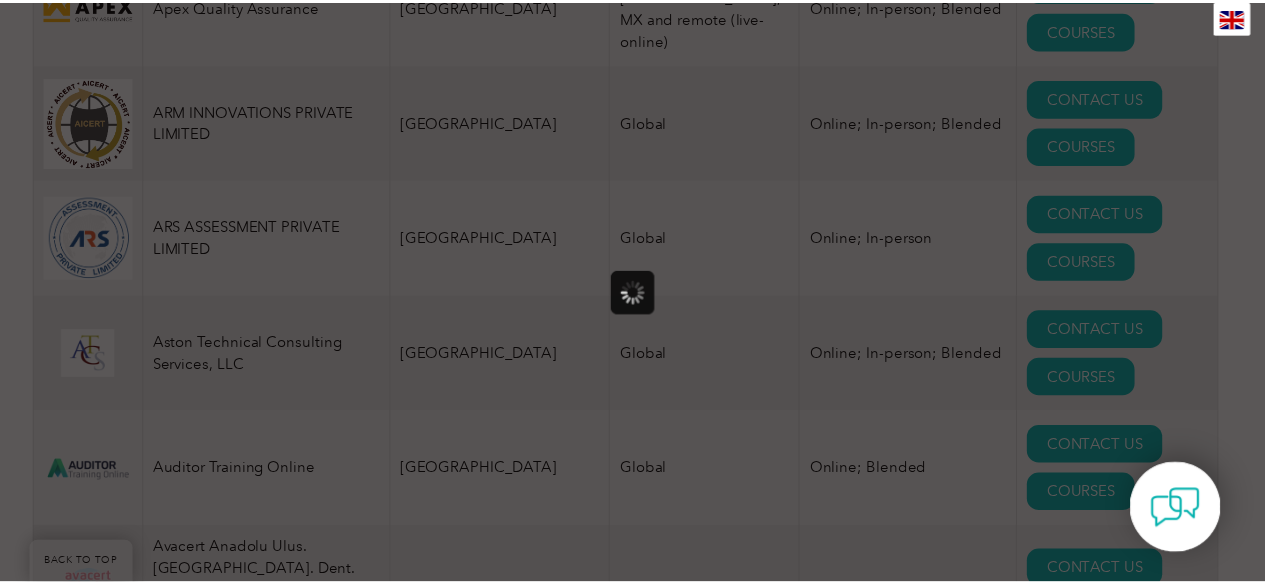 scroll, scrollTop: 0, scrollLeft: 0, axis: both 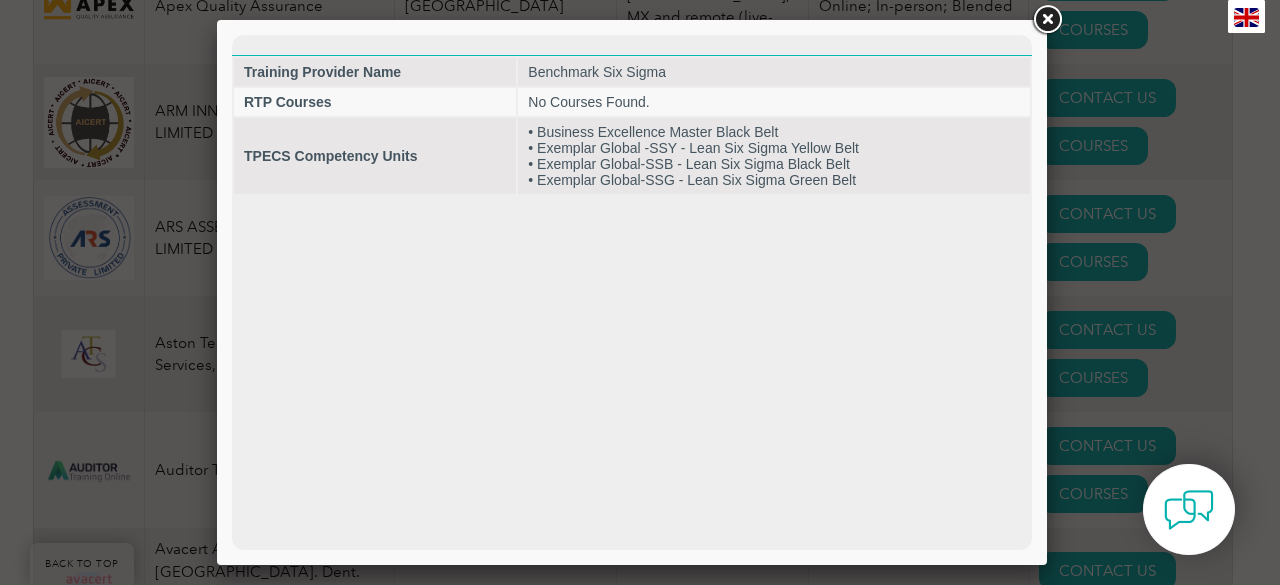 click at bounding box center (1047, 20) 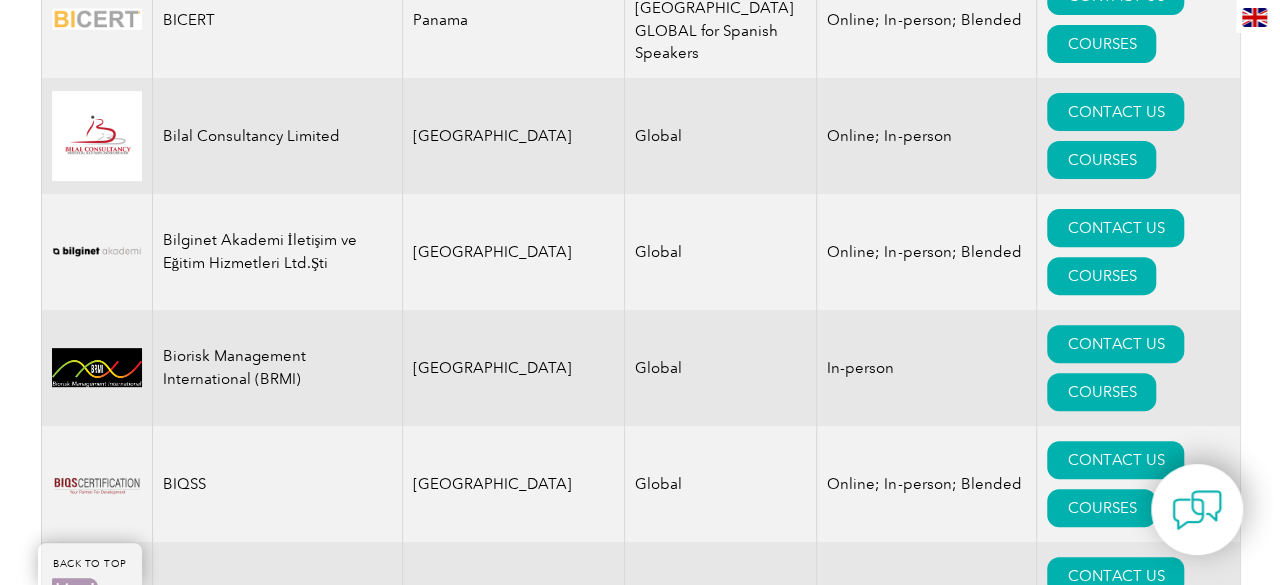 scroll, scrollTop: 4028, scrollLeft: 0, axis: vertical 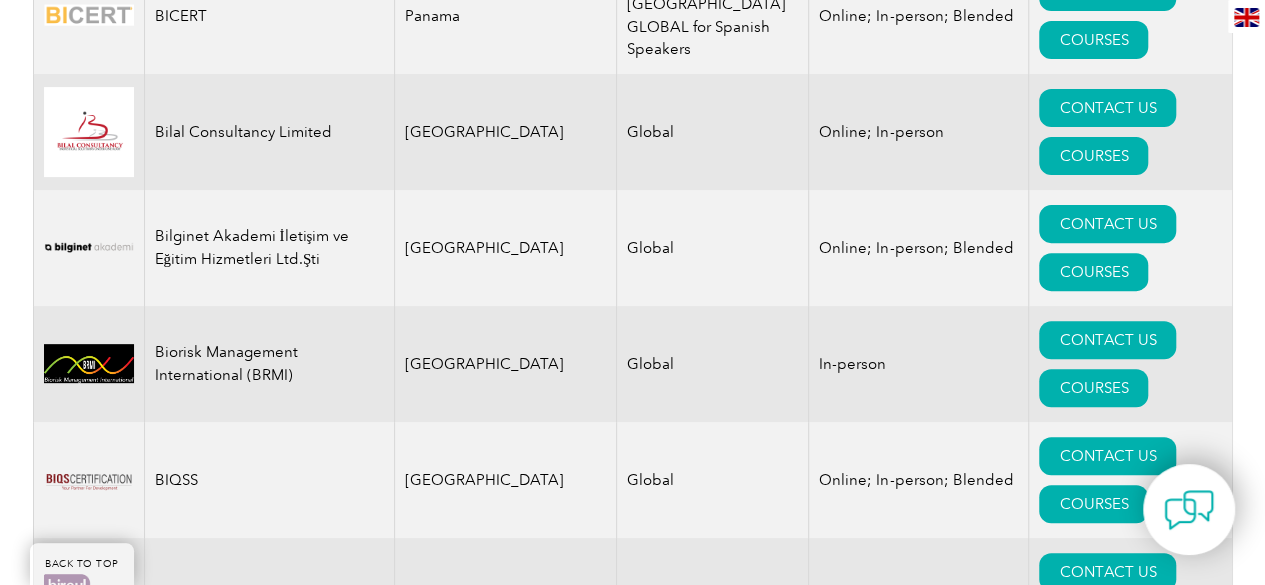 click on "COURSES" at bounding box center (1093, 1600) 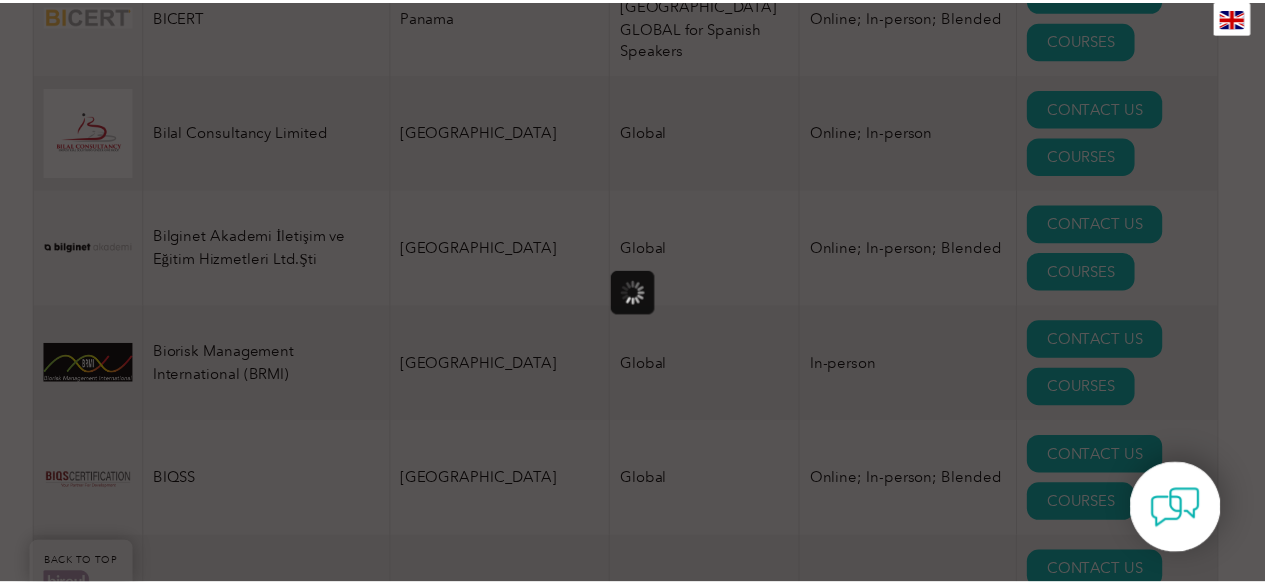 scroll, scrollTop: 0, scrollLeft: 0, axis: both 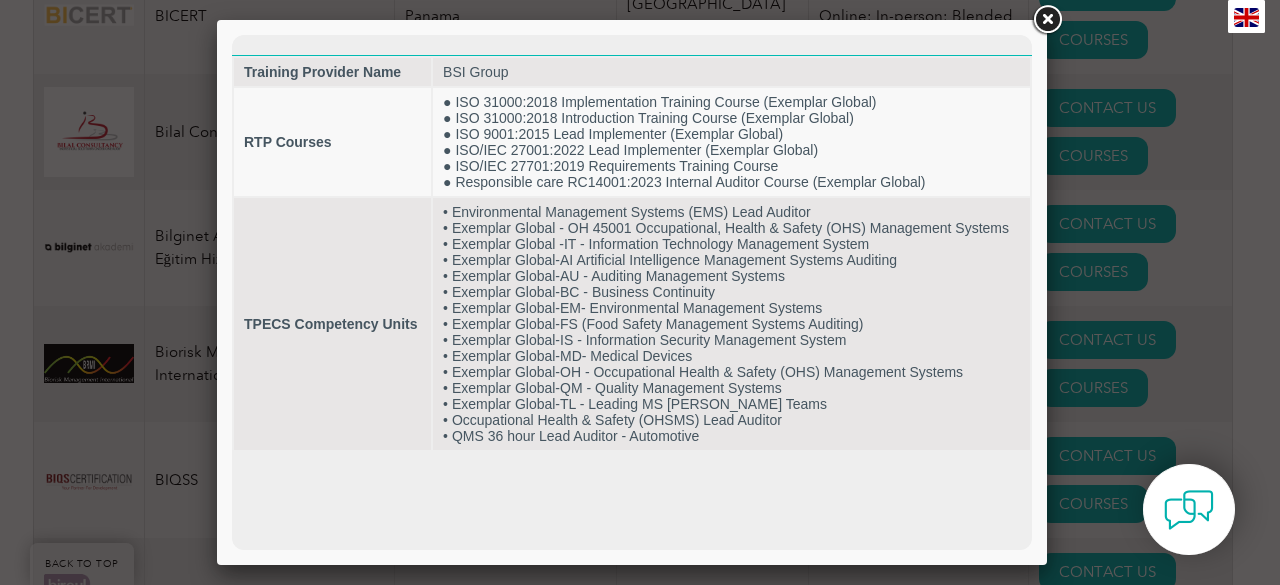 click at bounding box center [1047, 20] 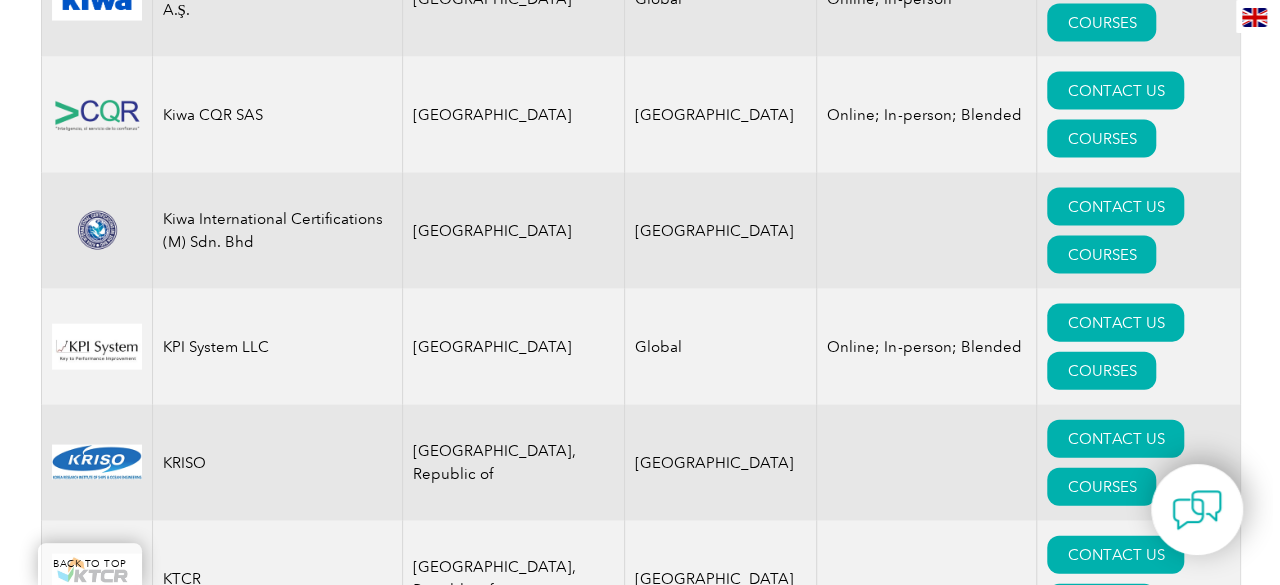 scroll, scrollTop: 17228, scrollLeft: 0, axis: vertical 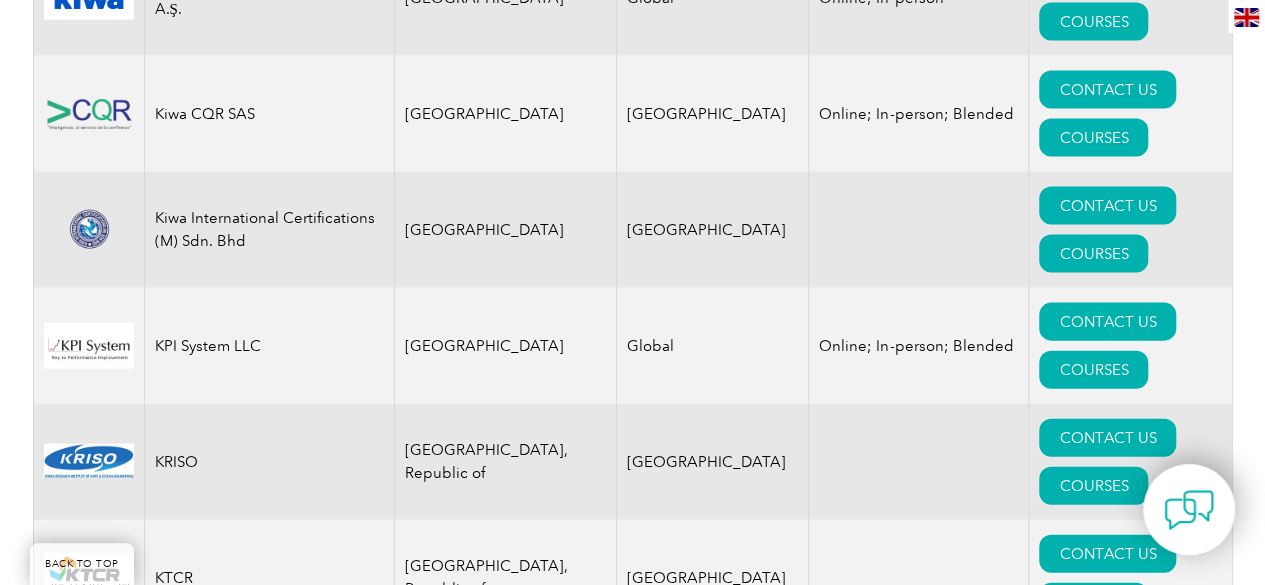 click on "COURSES" at bounding box center (1093, 7428) 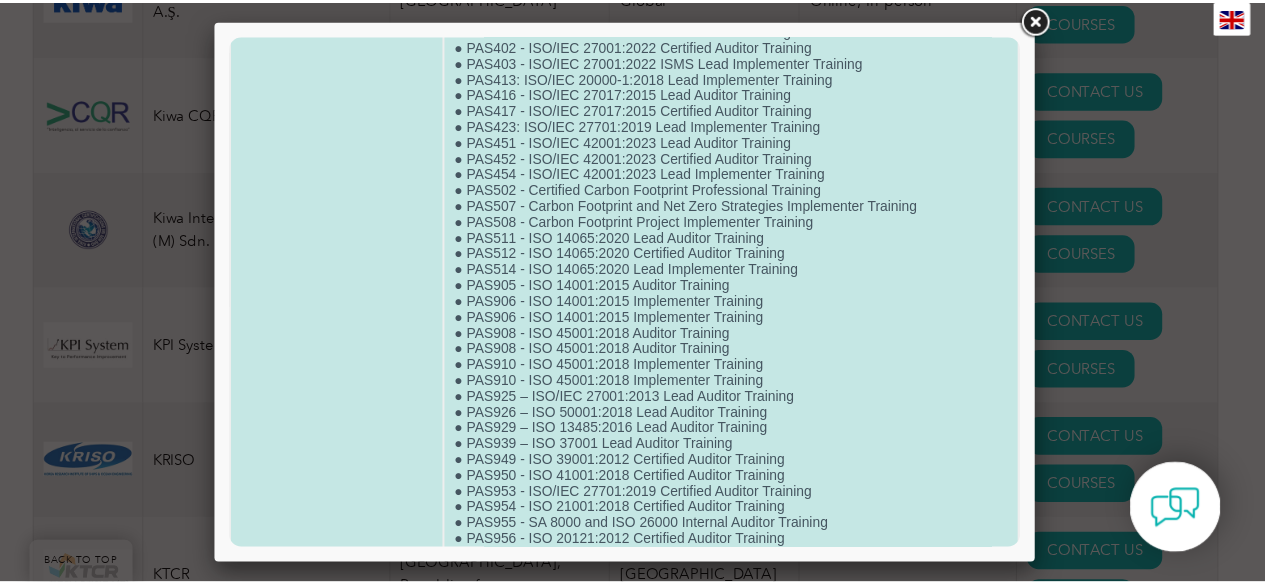 scroll, scrollTop: 1917, scrollLeft: 0, axis: vertical 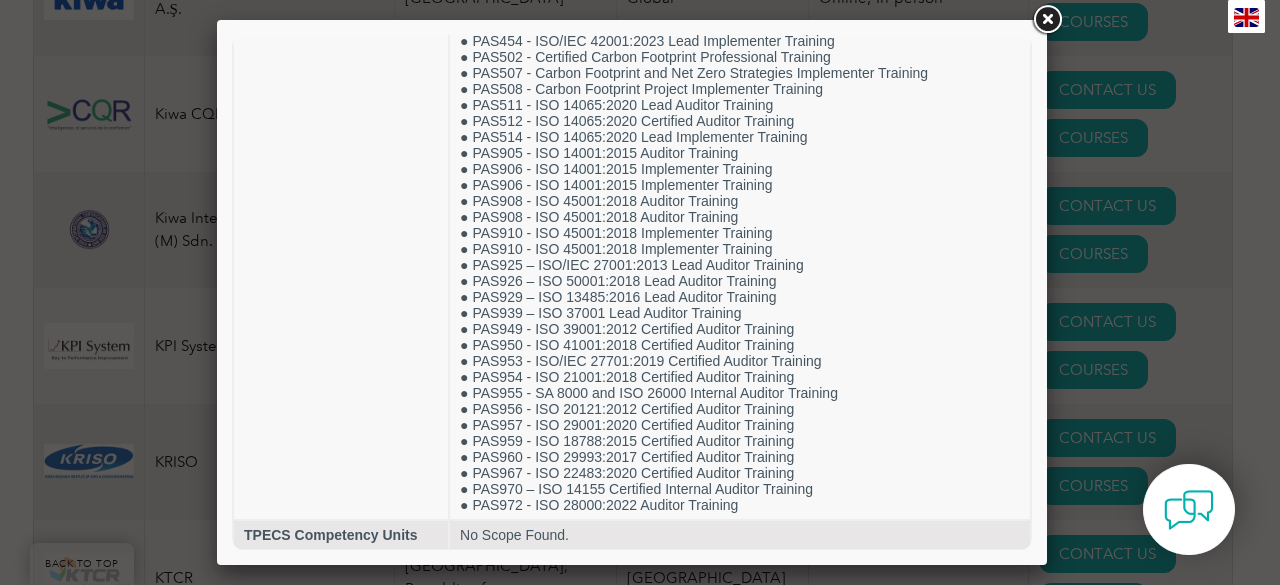 click at bounding box center [1047, 20] 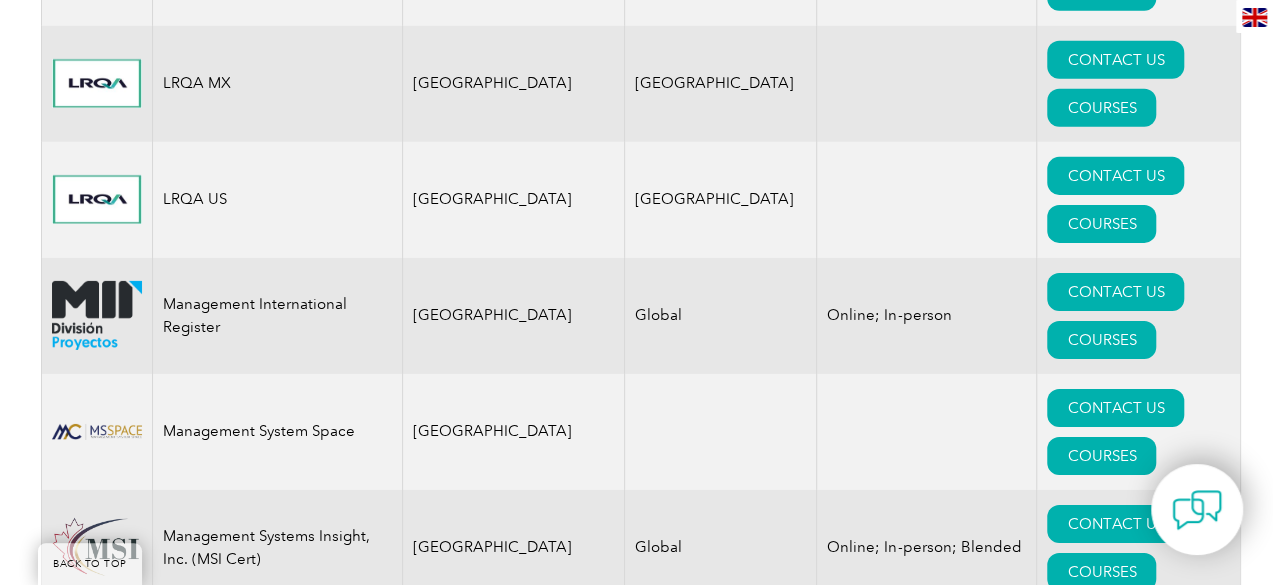 scroll, scrollTop: 18318, scrollLeft: 0, axis: vertical 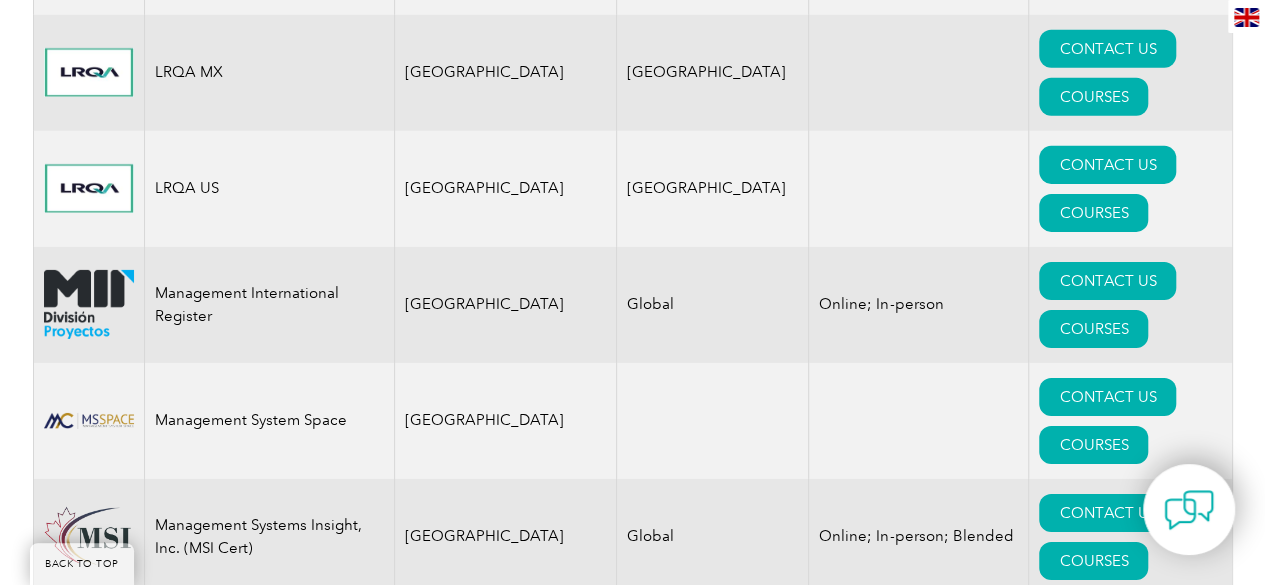 click on "COURSES" at bounding box center (1093, 7962) 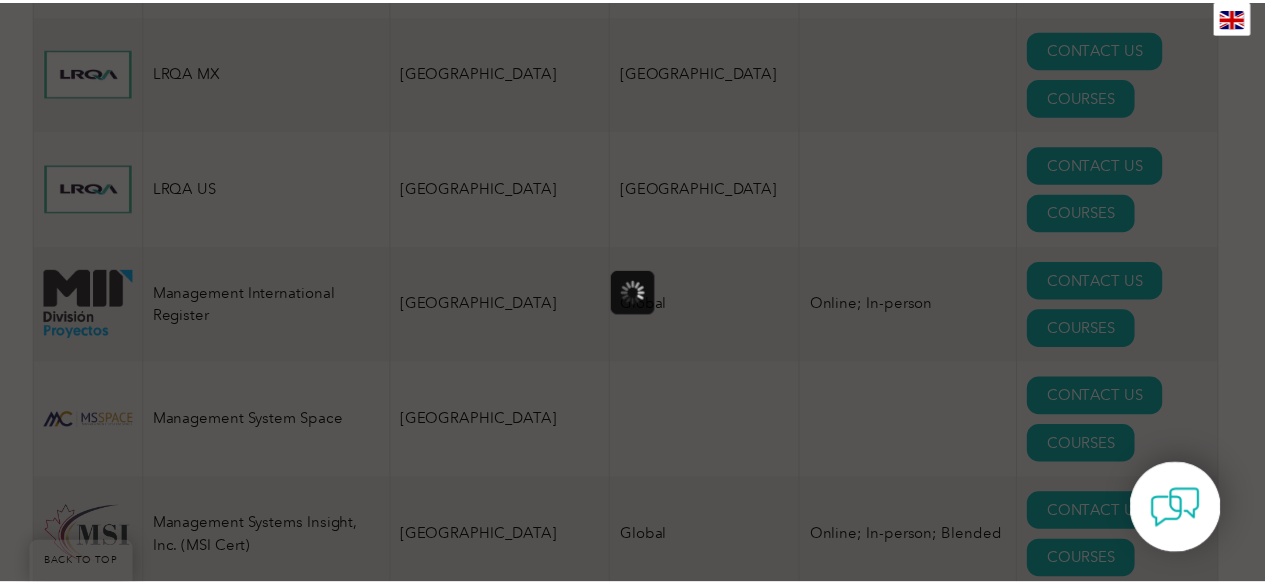 scroll, scrollTop: 0, scrollLeft: 0, axis: both 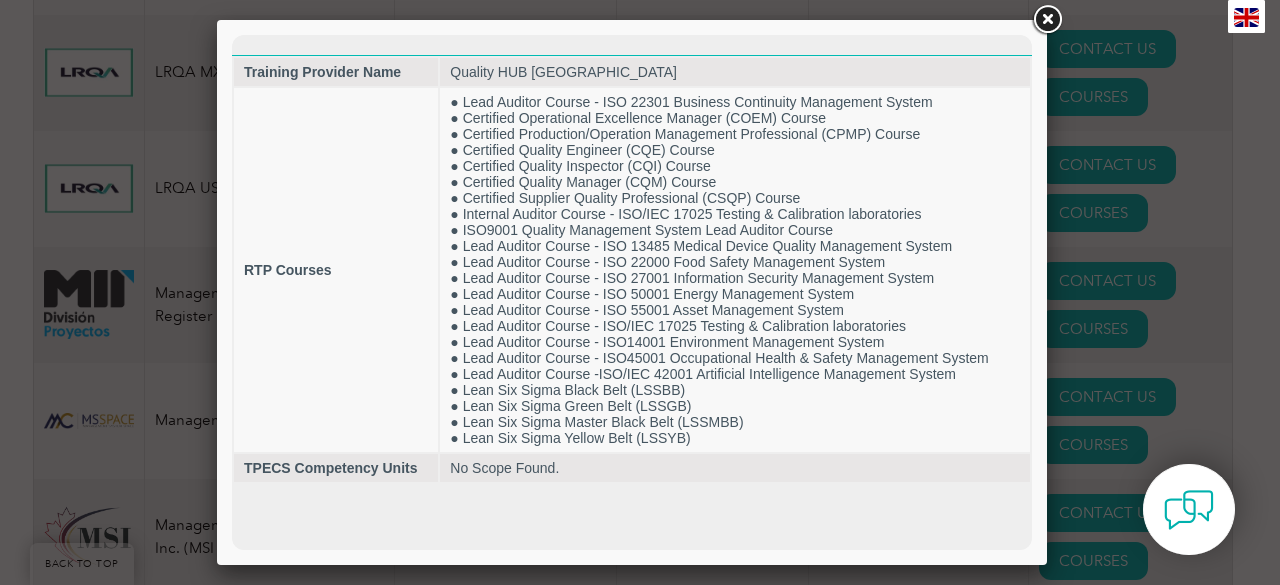 click at bounding box center (1047, 20) 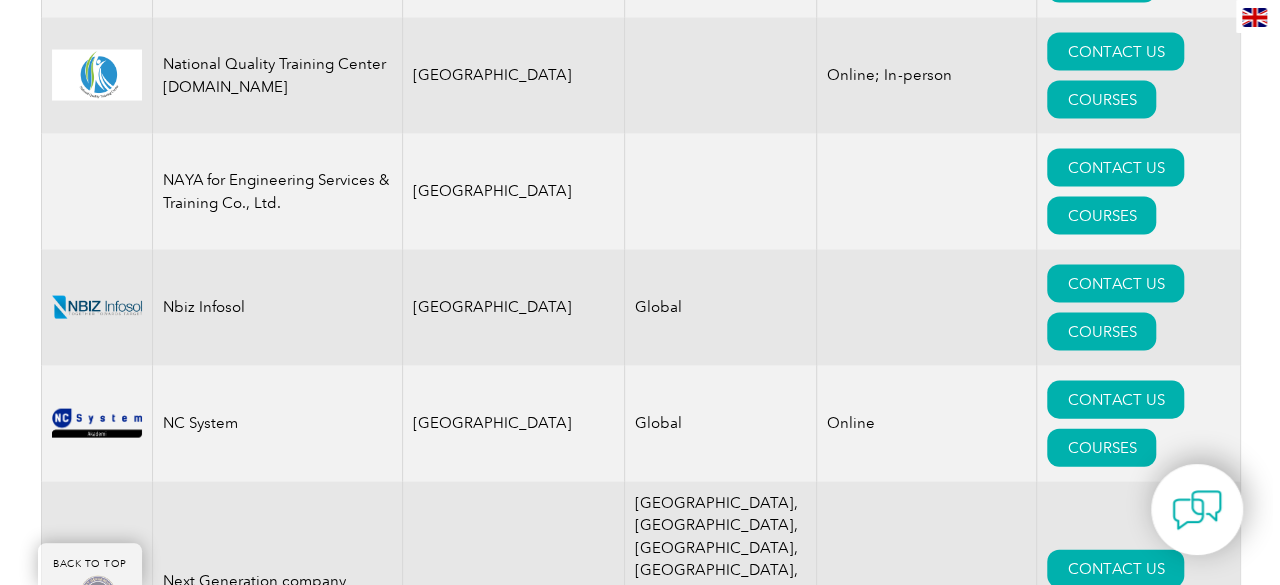 scroll, scrollTop: 20982, scrollLeft: 0, axis: vertical 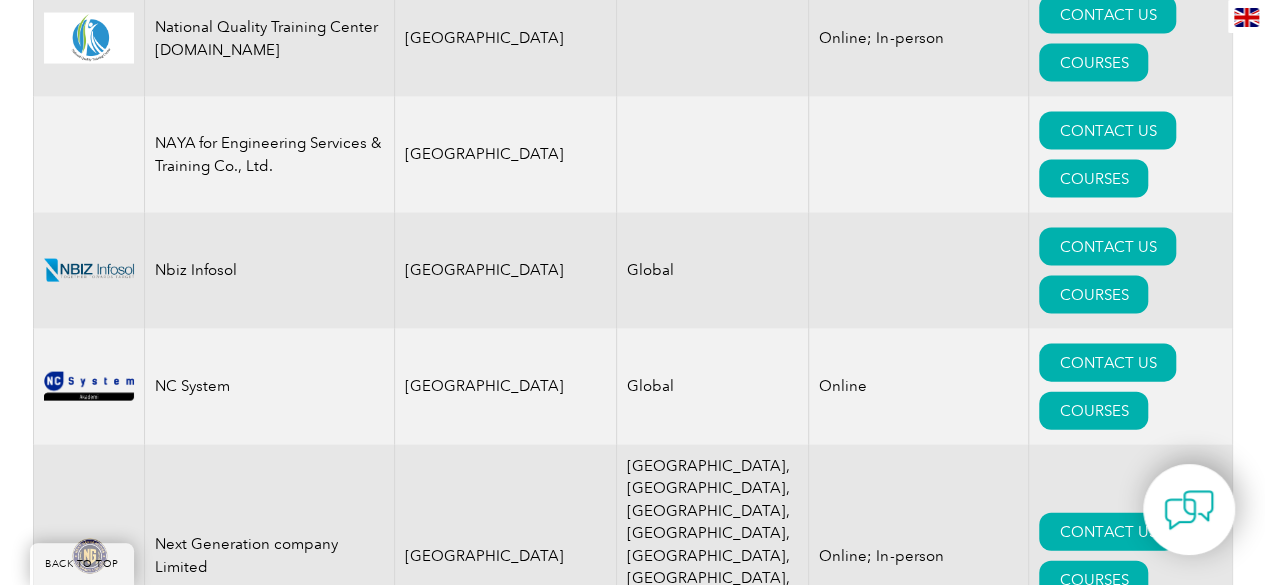 click on "COURSES" at bounding box center [1093, 8910] 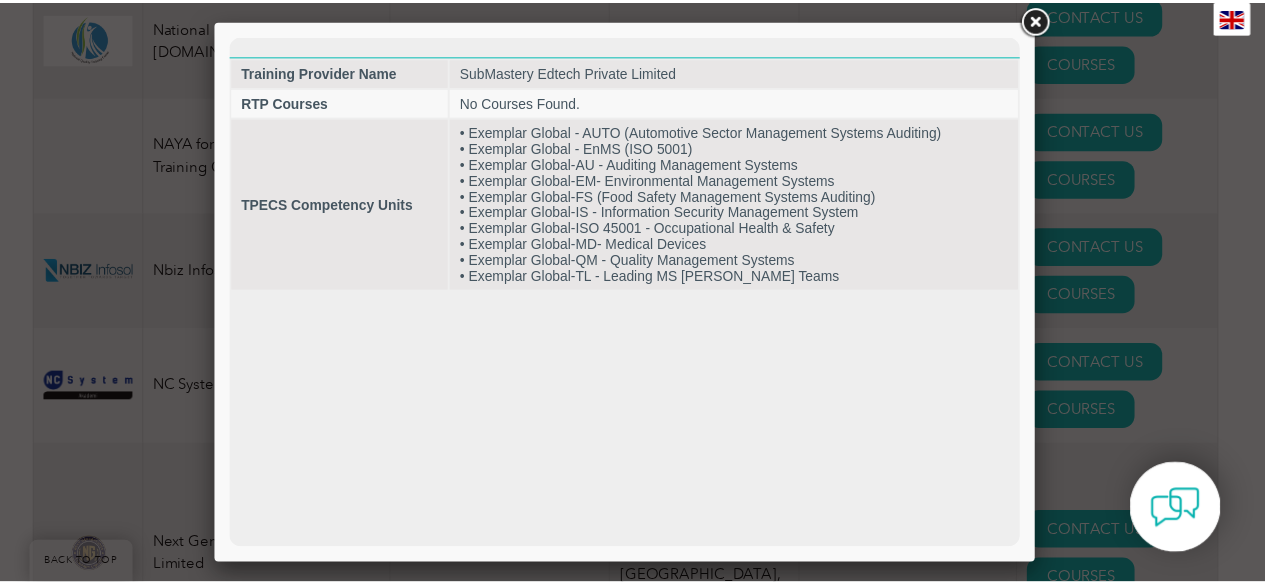 scroll, scrollTop: 0, scrollLeft: 0, axis: both 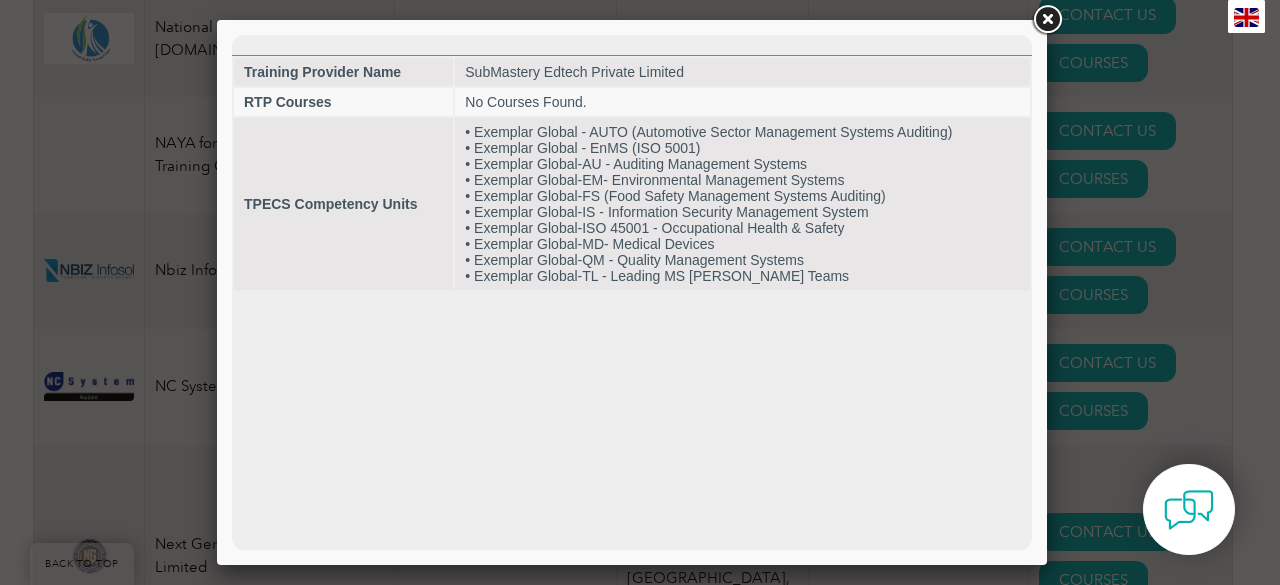 click at bounding box center [1047, 20] 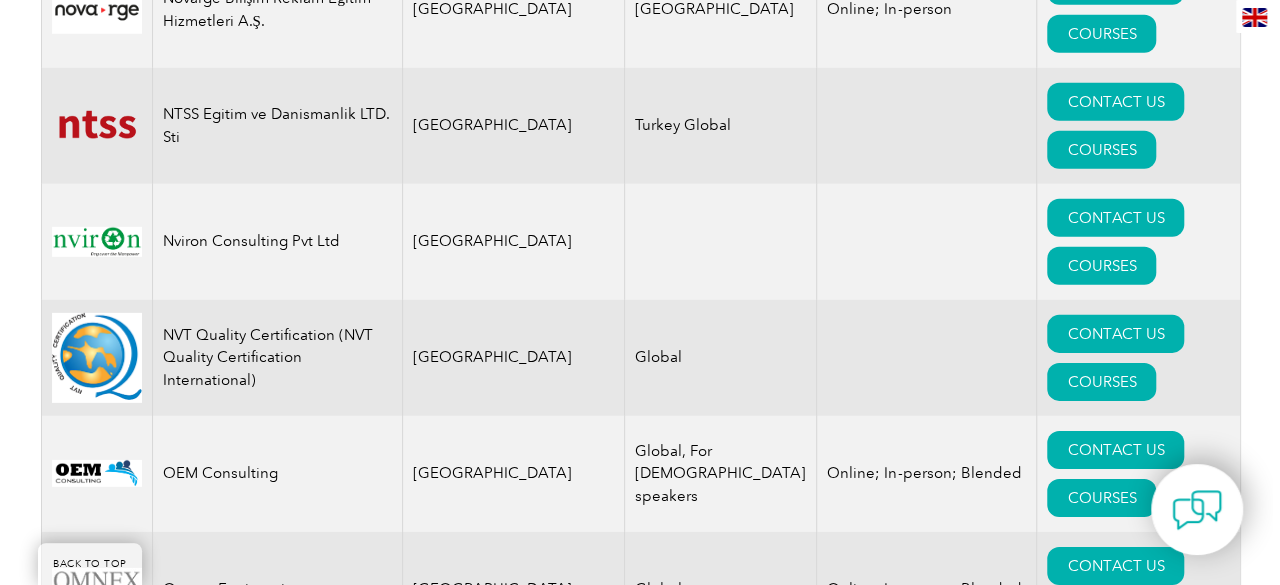 scroll, scrollTop: 21980, scrollLeft: 0, axis: vertical 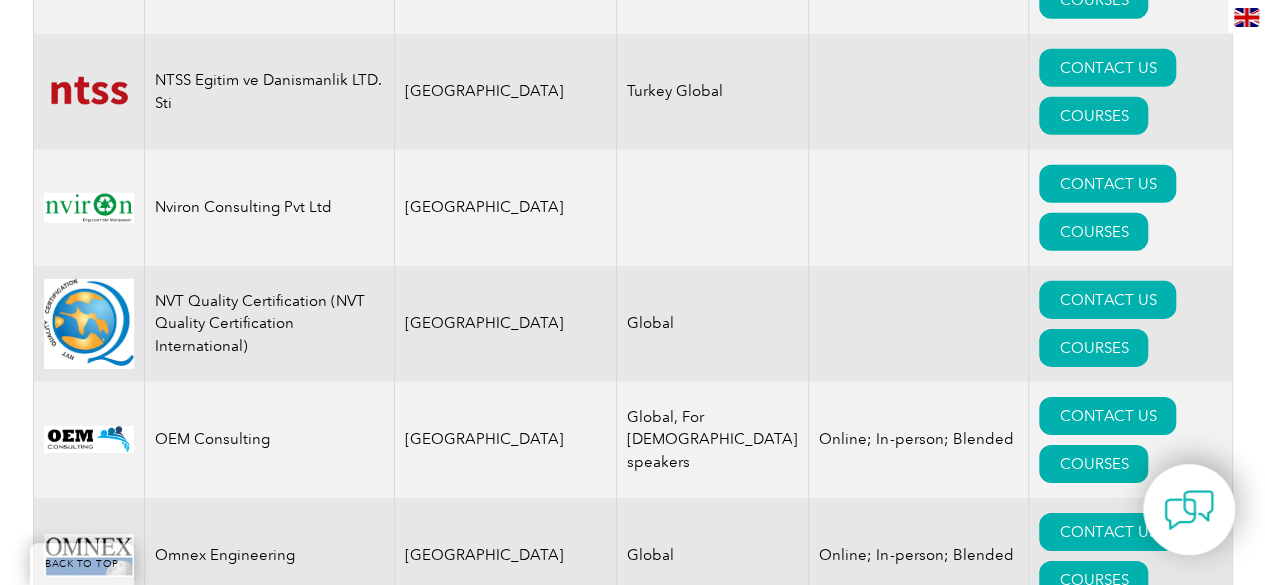 click on "COURSES" at bounding box center (1093, 9536) 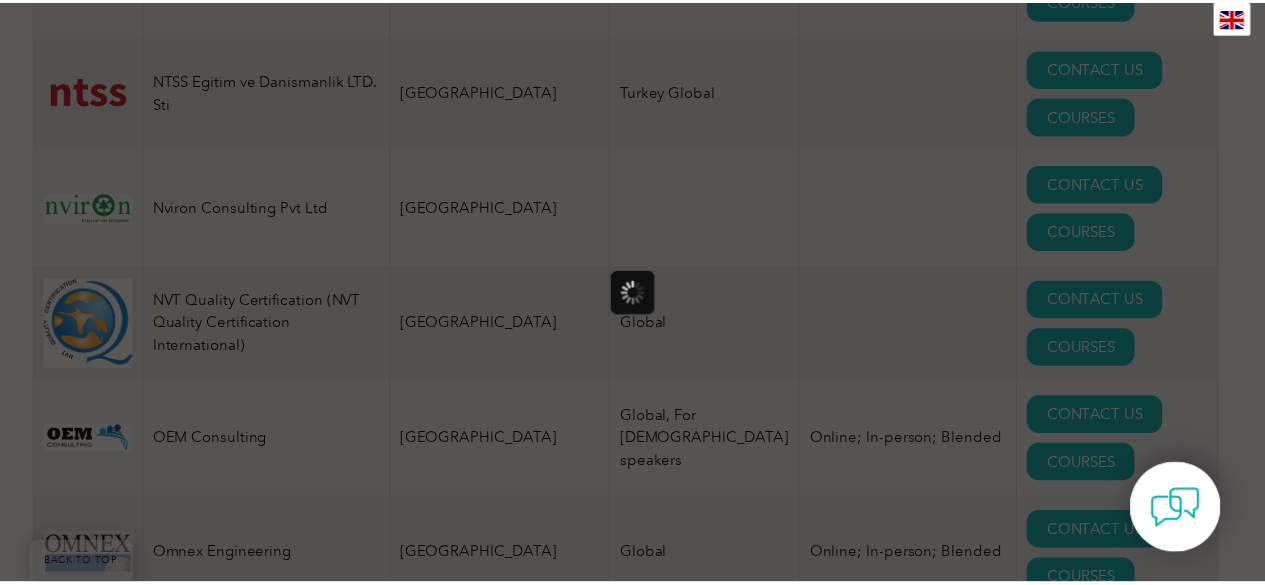 scroll, scrollTop: 0, scrollLeft: 0, axis: both 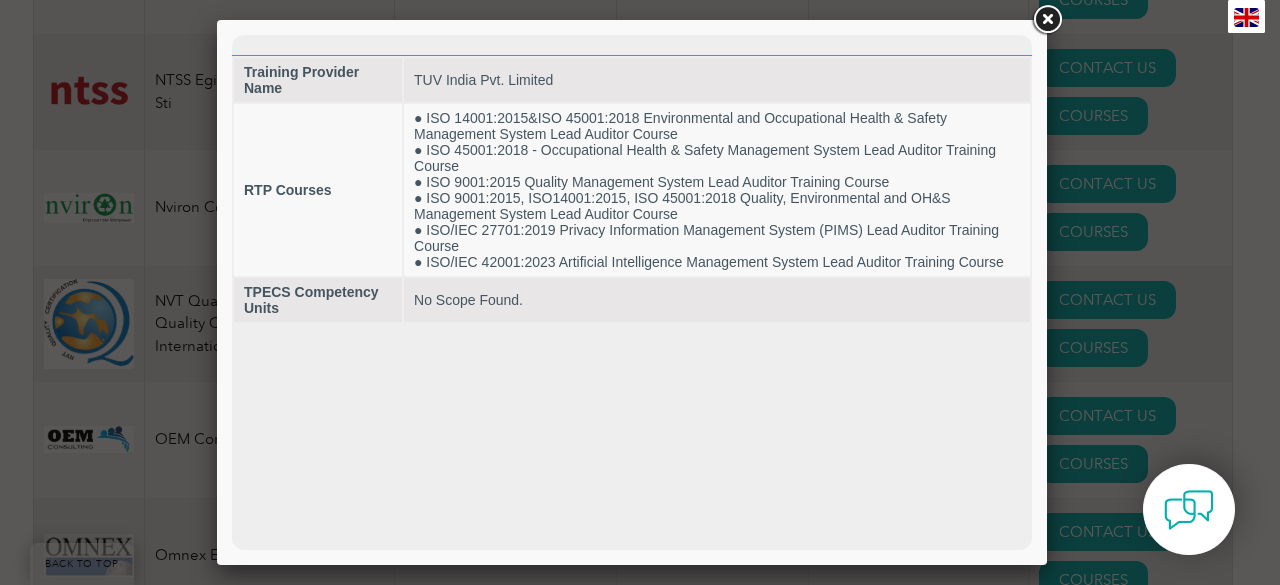 click at bounding box center [1047, 20] 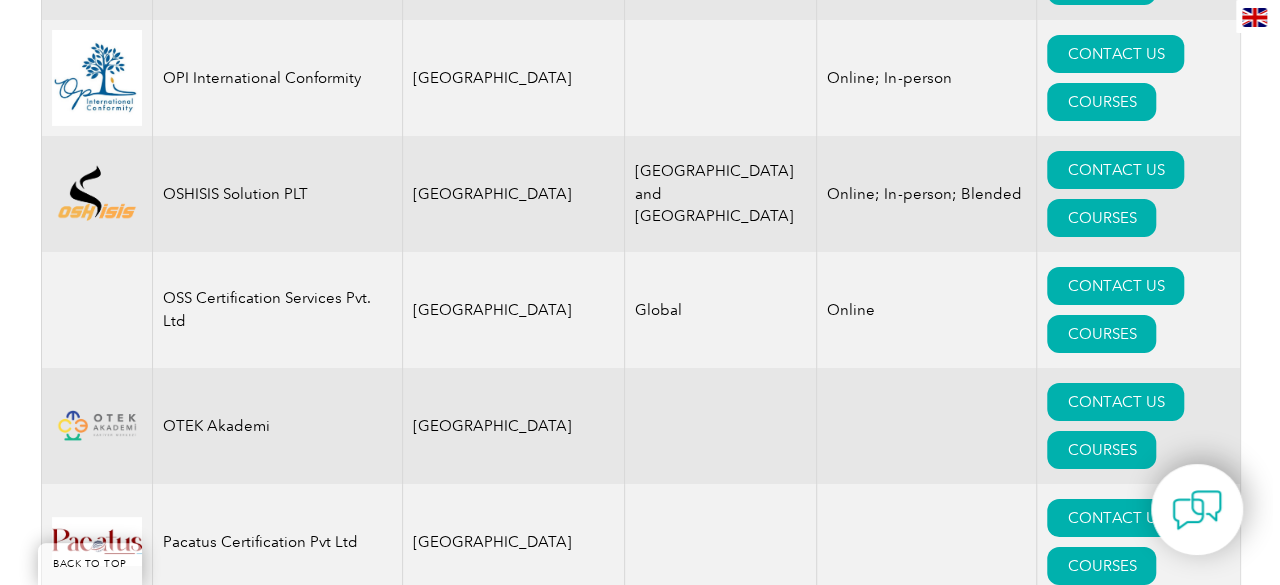 scroll, scrollTop: 22746, scrollLeft: 0, axis: vertical 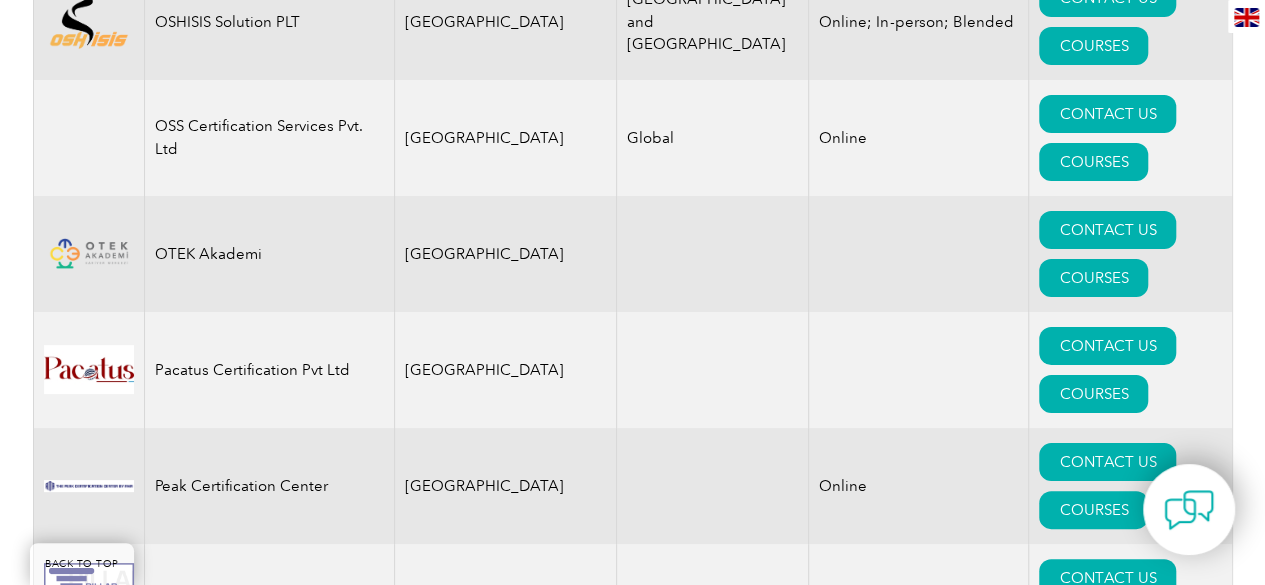 click on "COURSES" at bounding box center [1093, 9618] 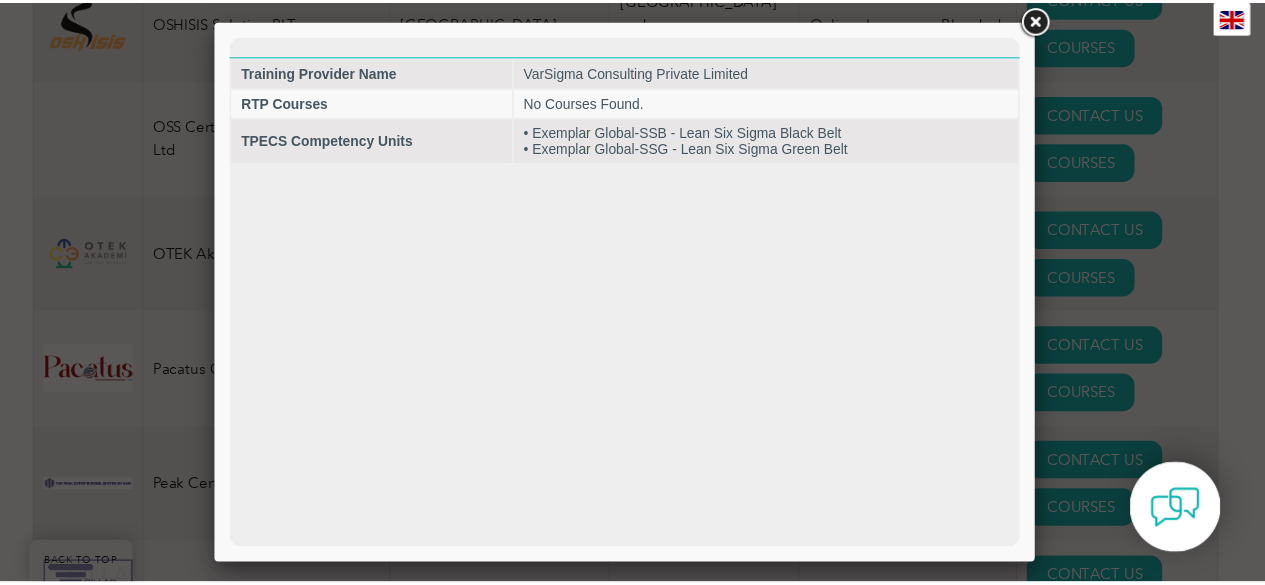 scroll, scrollTop: 0, scrollLeft: 0, axis: both 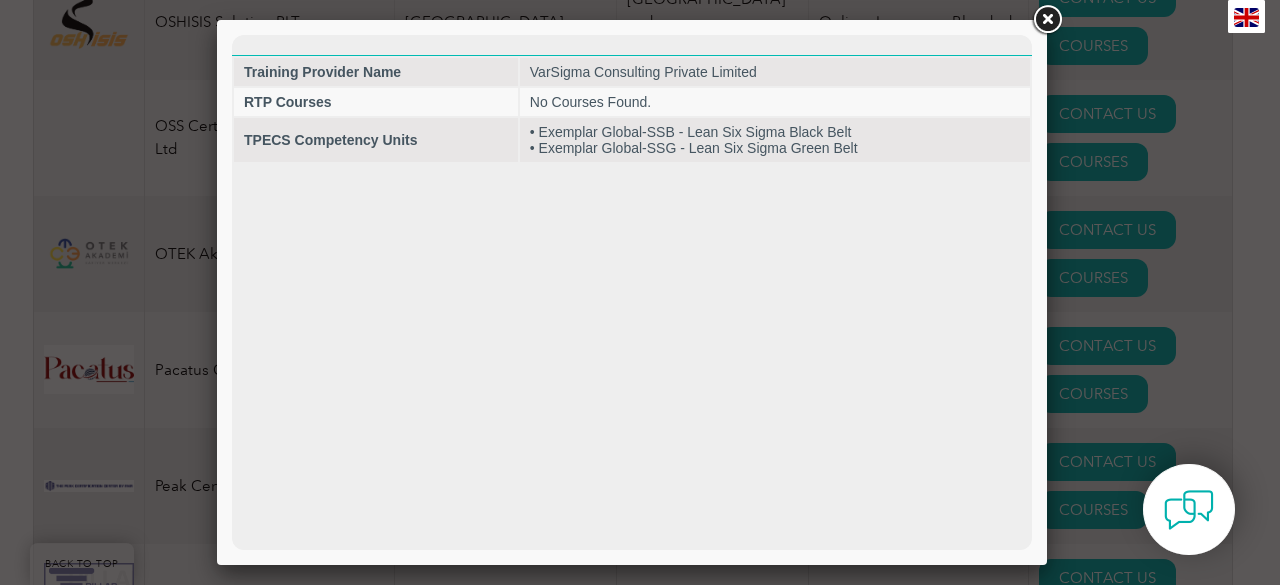 click at bounding box center (1047, 20) 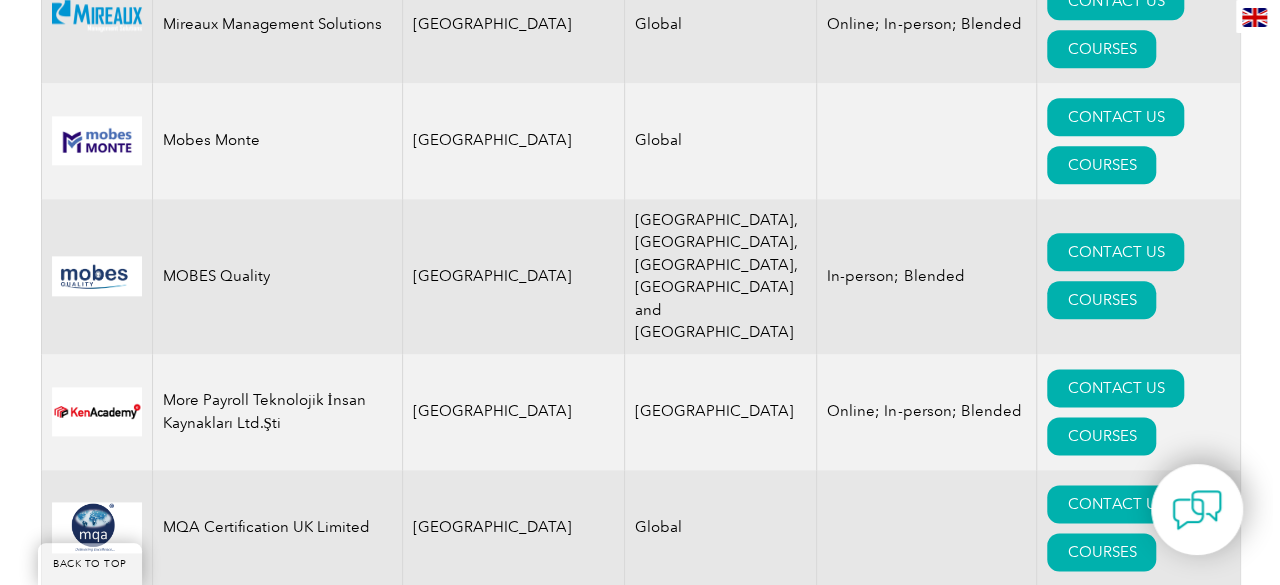scroll, scrollTop: 20028, scrollLeft: 0, axis: vertical 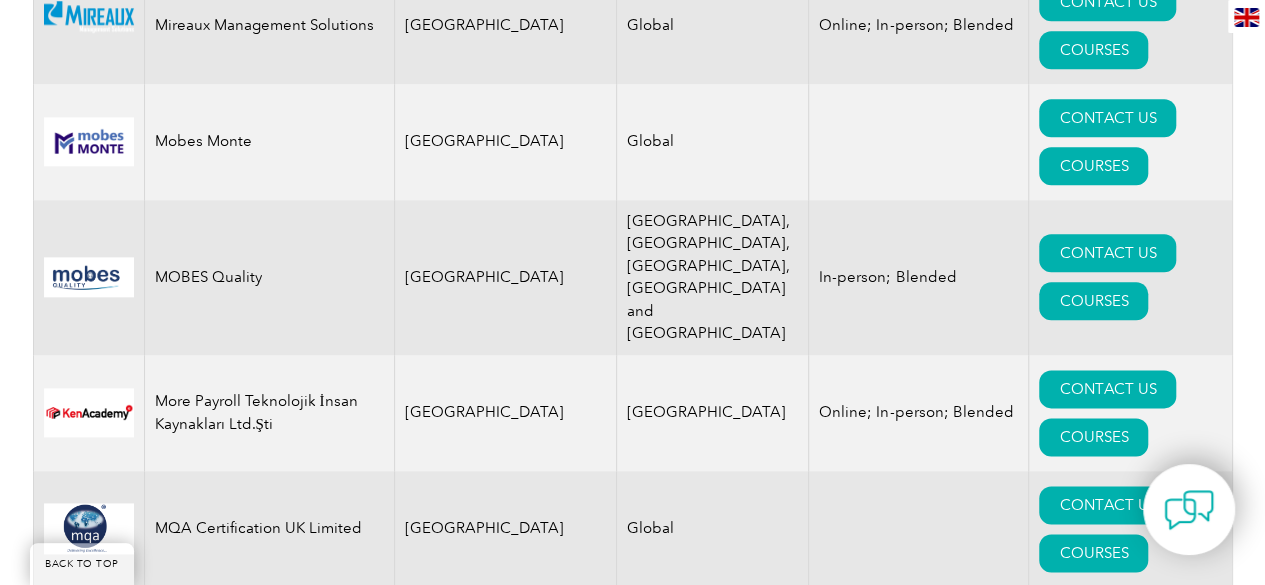 click on "COURSES" at bounding box center [1093, 8588] 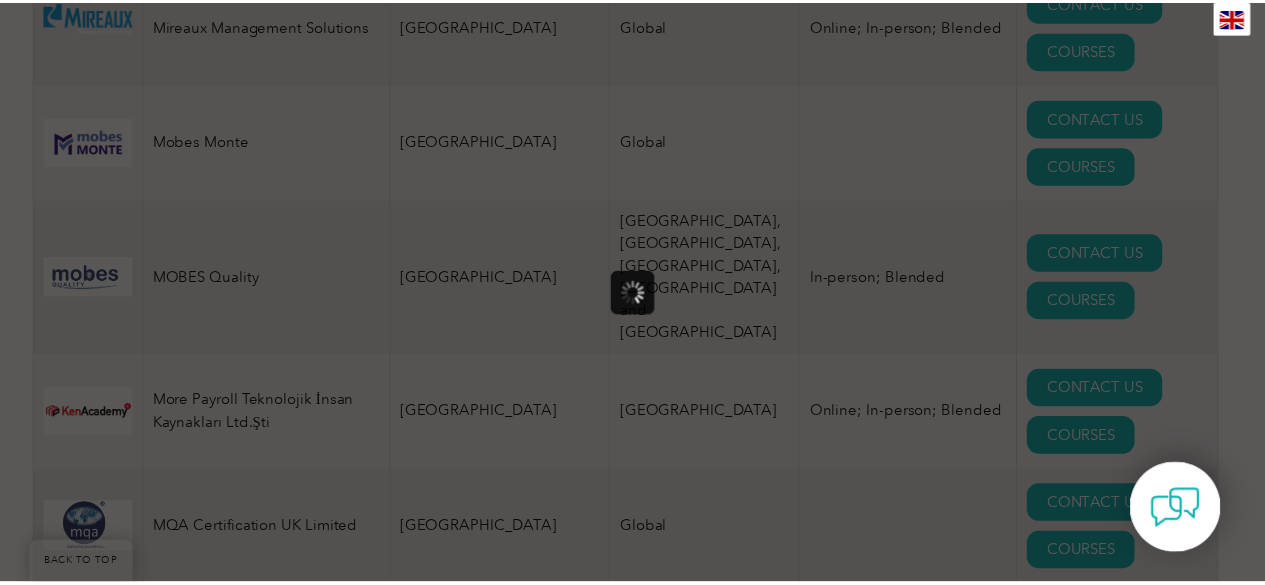 scroll, scrollTop: 0, scrollLeft: 0, axis: both 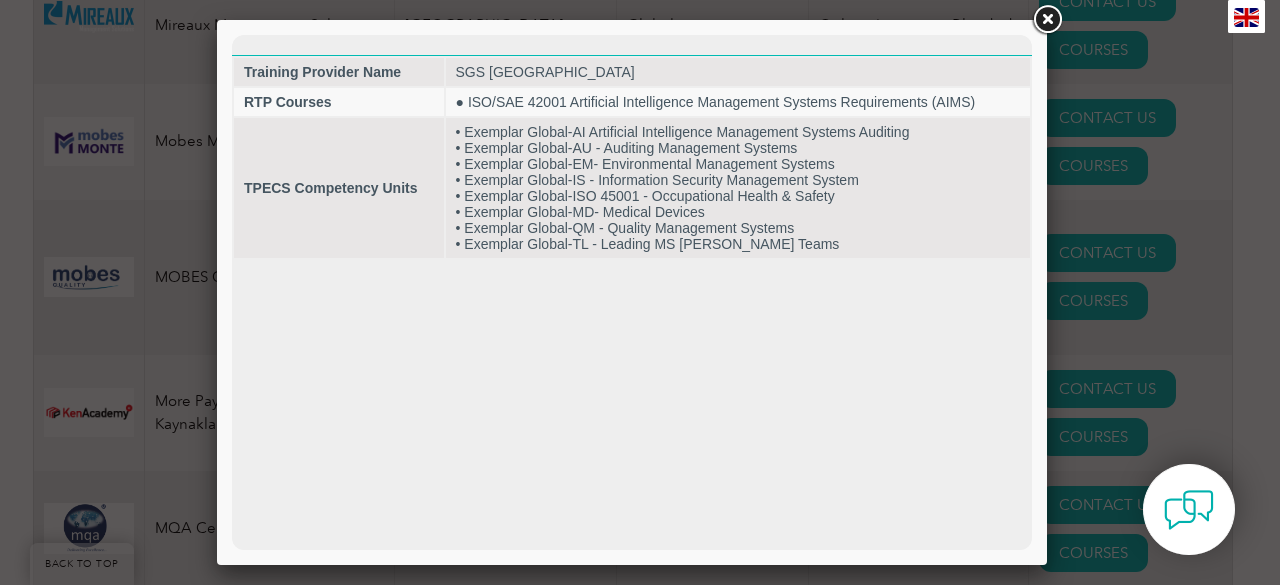 click at bounding box center [1047, 20] 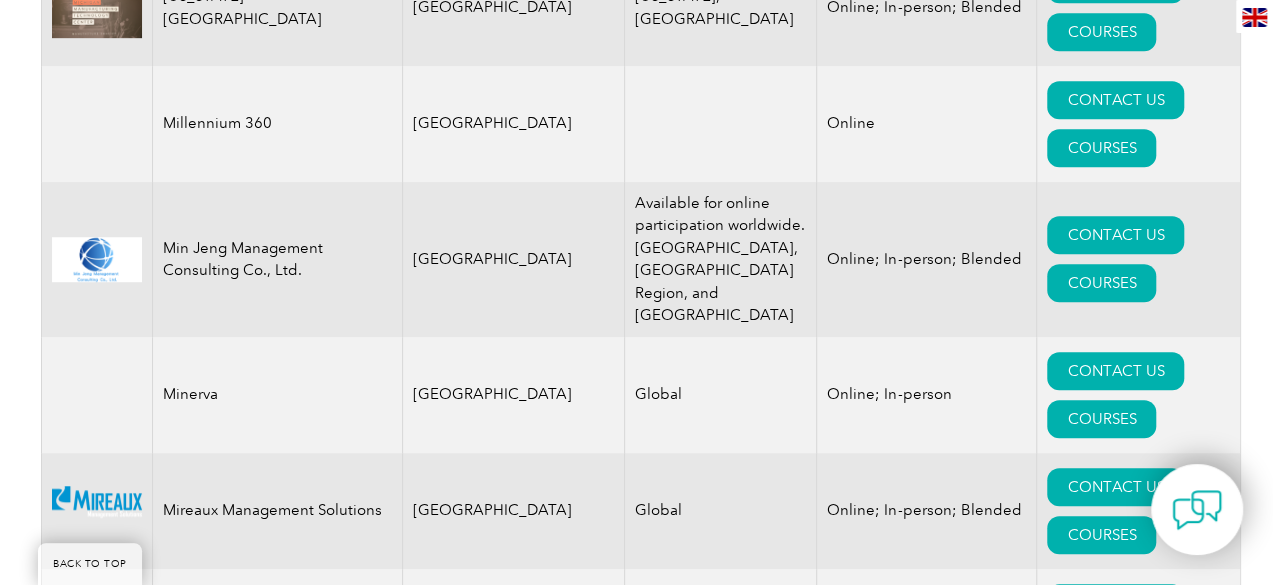 scroll, scrollTop: 19537, scrollLeft: 0, axis: vertical 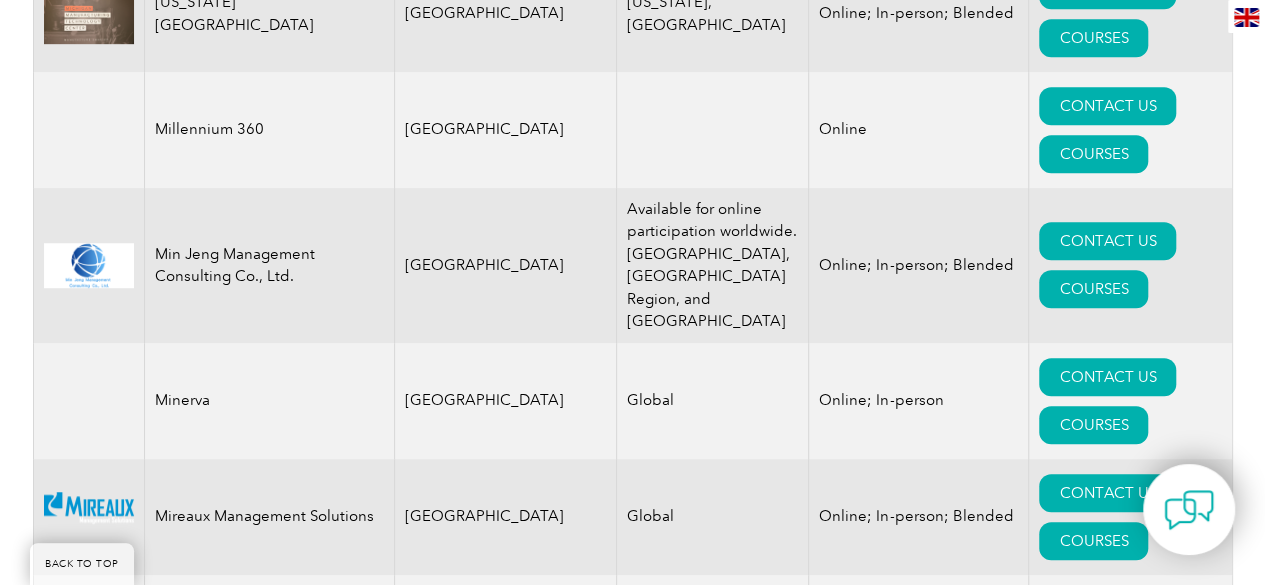 click on "COURSES" at bounding box center [1093, 8135] 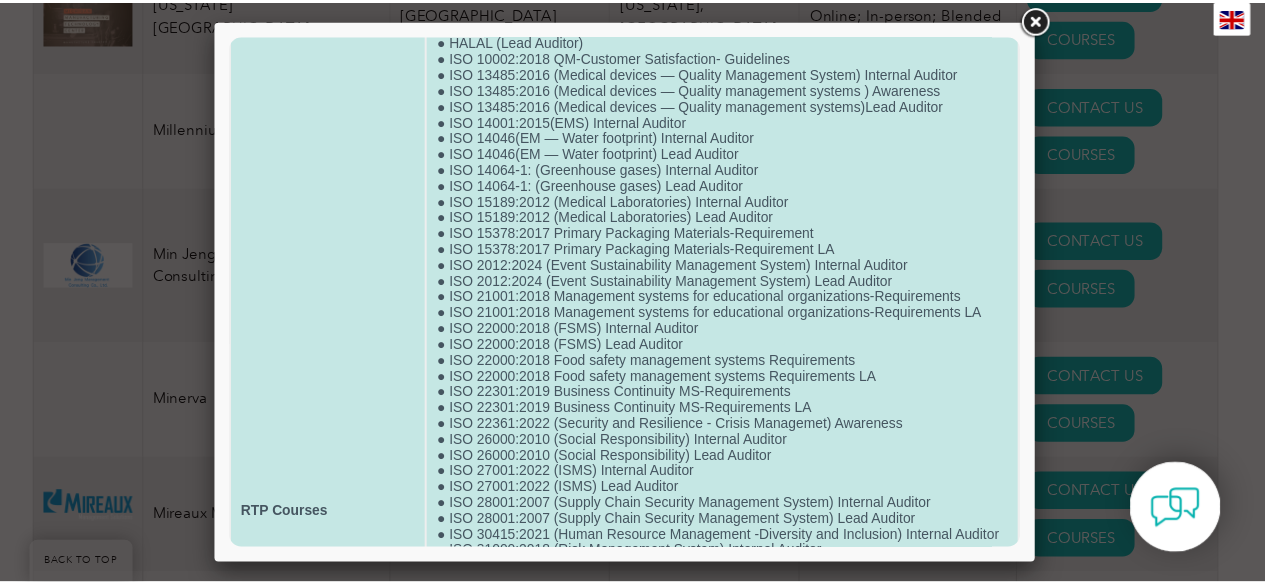 scroll, scrollTop: 146, scrollLeft: 0, axis: vertical 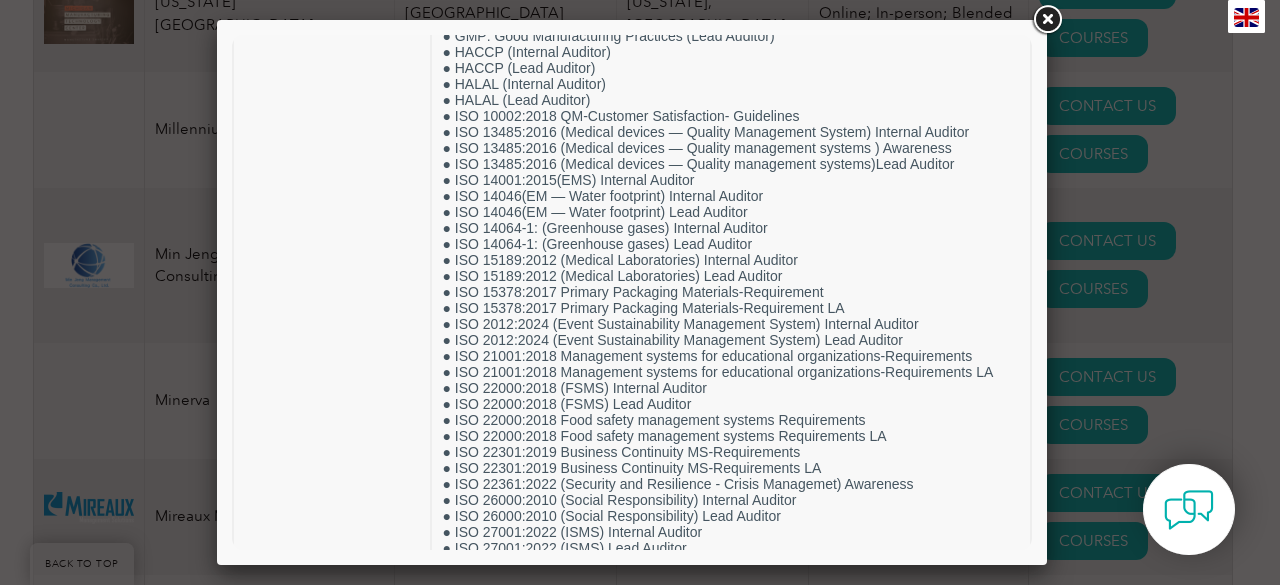 click at bounding box center [1047, 20] 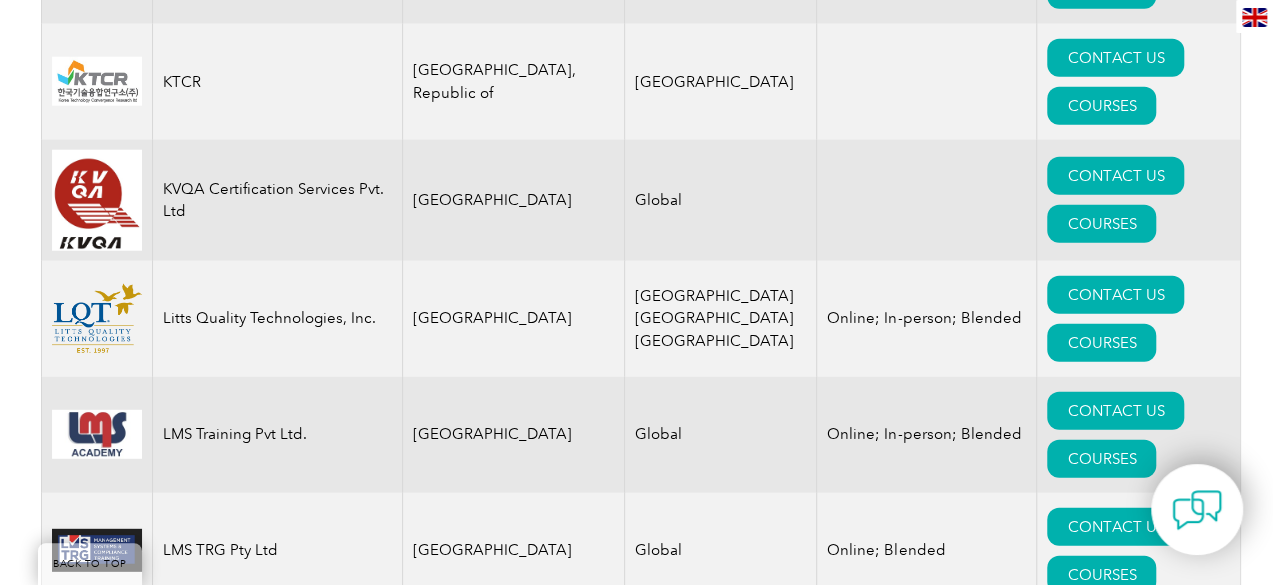 scroll, scrollTop: 17572, scrollLeft: 0, axis: vertical 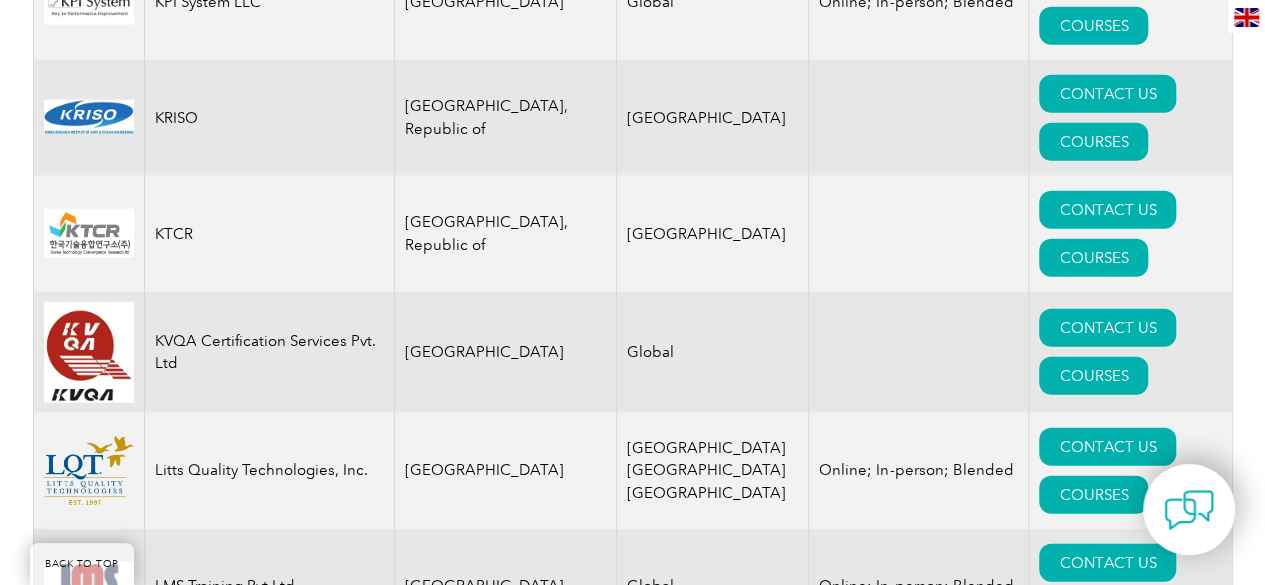 click on "COURSES" at bounding box center [1093, 7200] 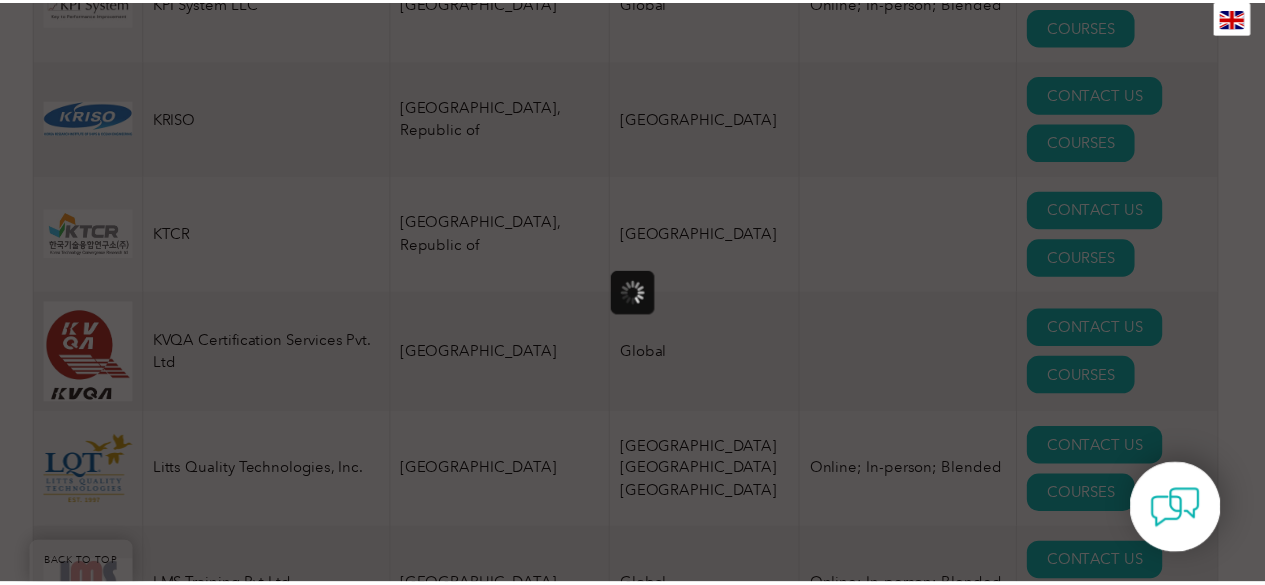 scroll, scrollTop: 0, scrollLeft: 0, axis: both 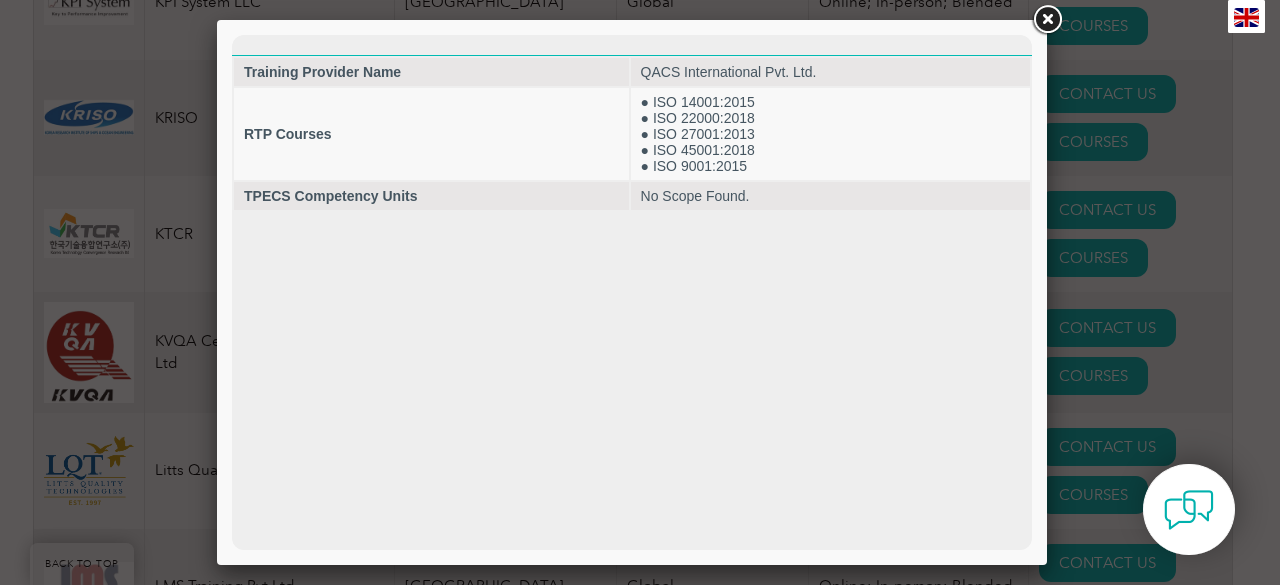 click at bounding box center [1047, 20] 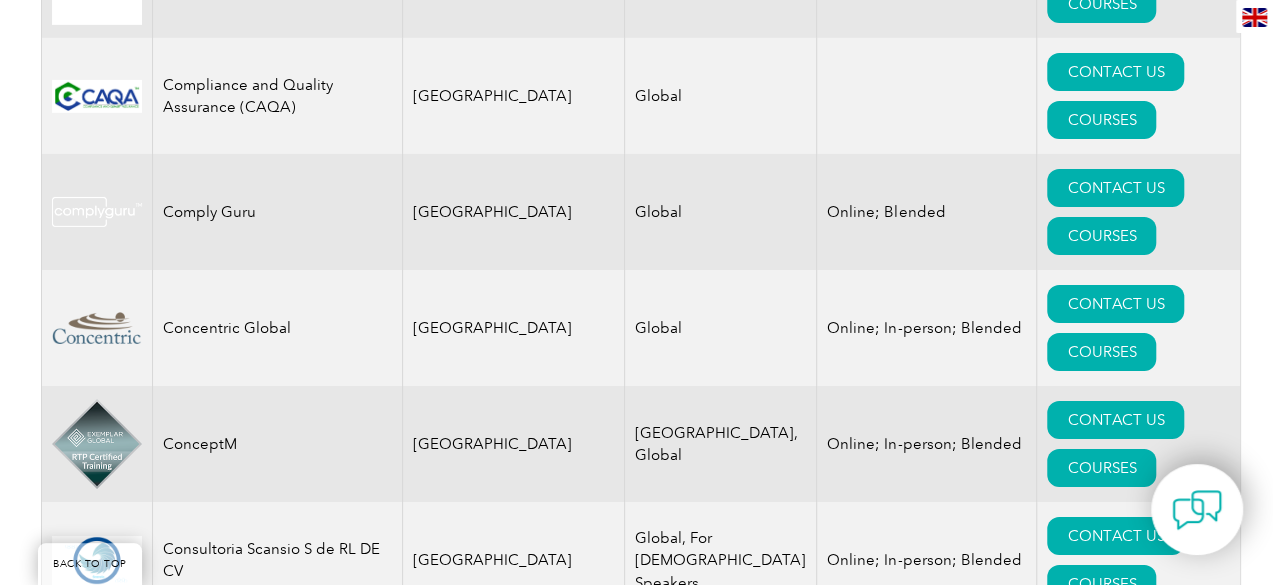 scroll, scrollTop: 7135, scrollLeft: 0, axis: vertical 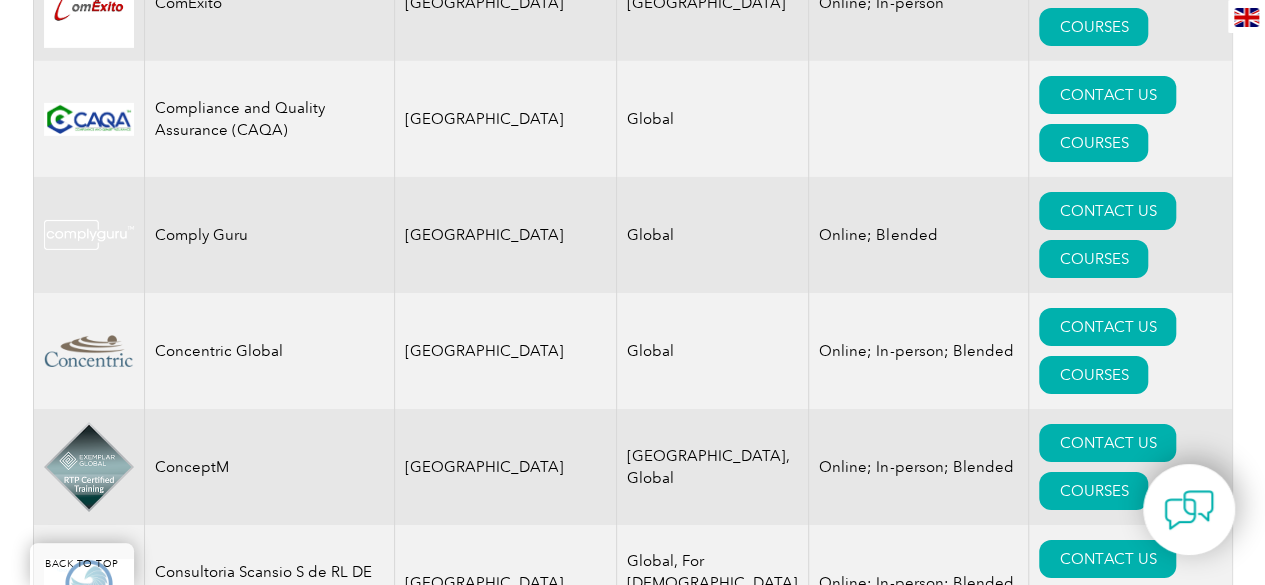 click on "COURSES" at bounding box center (1093, 2695) 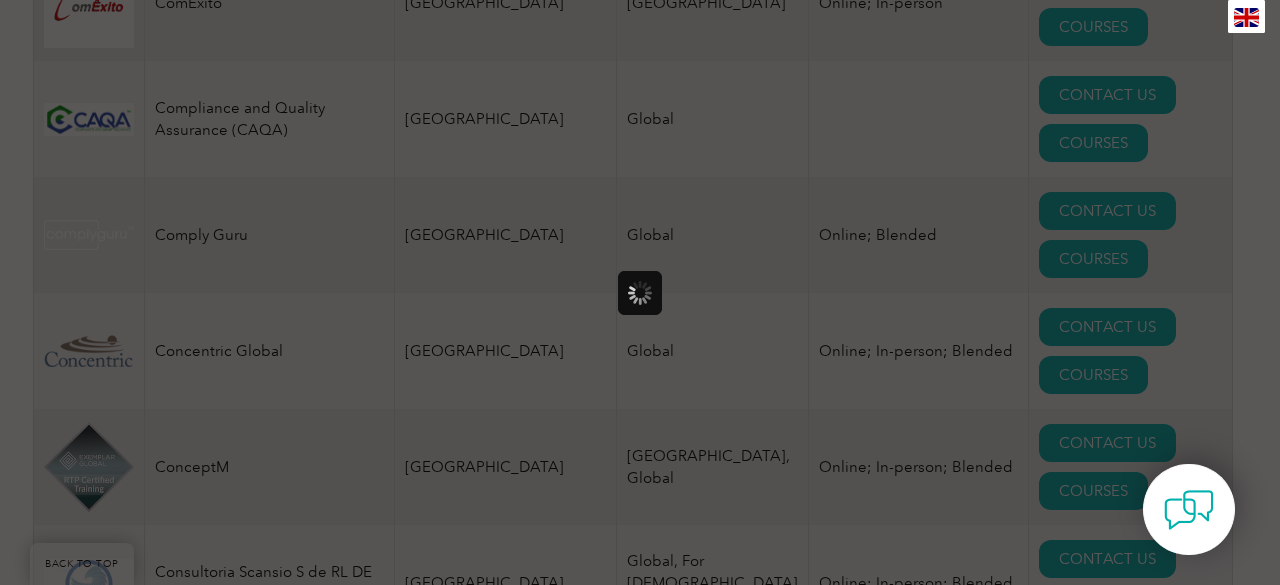 scroll, scrollTop: 0, scrollLeft: 0, axis: both 